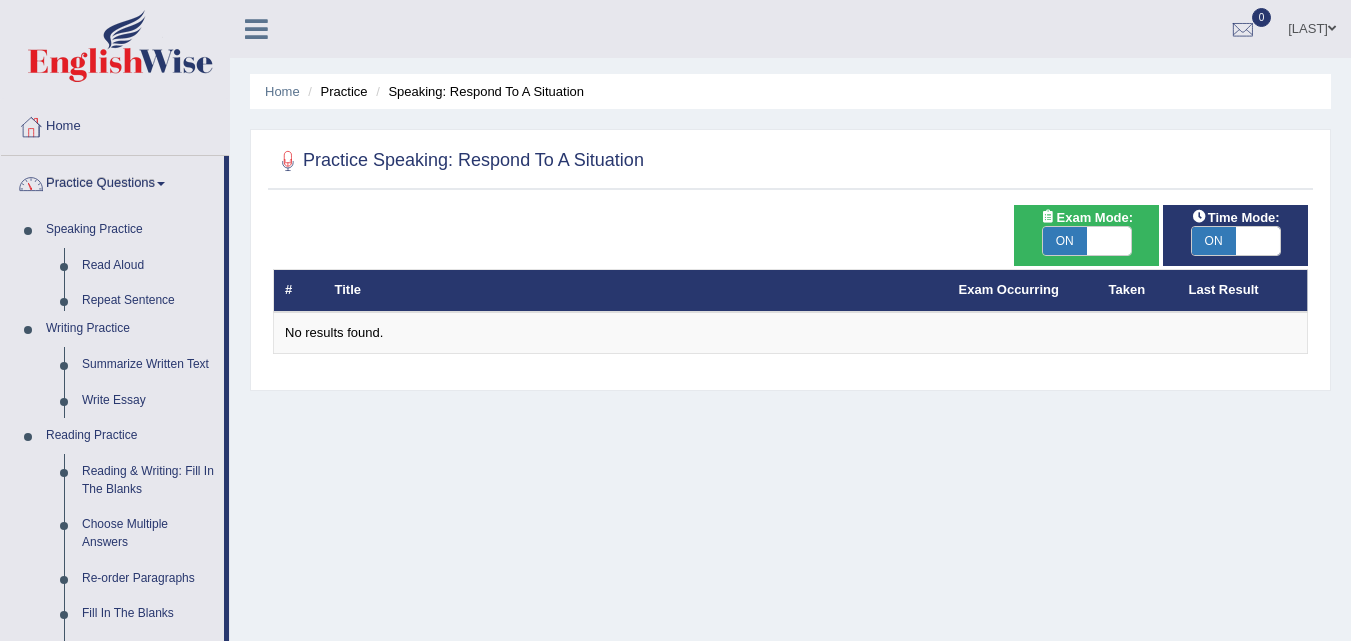 scroll, scrollTop: 0, scrollLeft: 0, axis: both 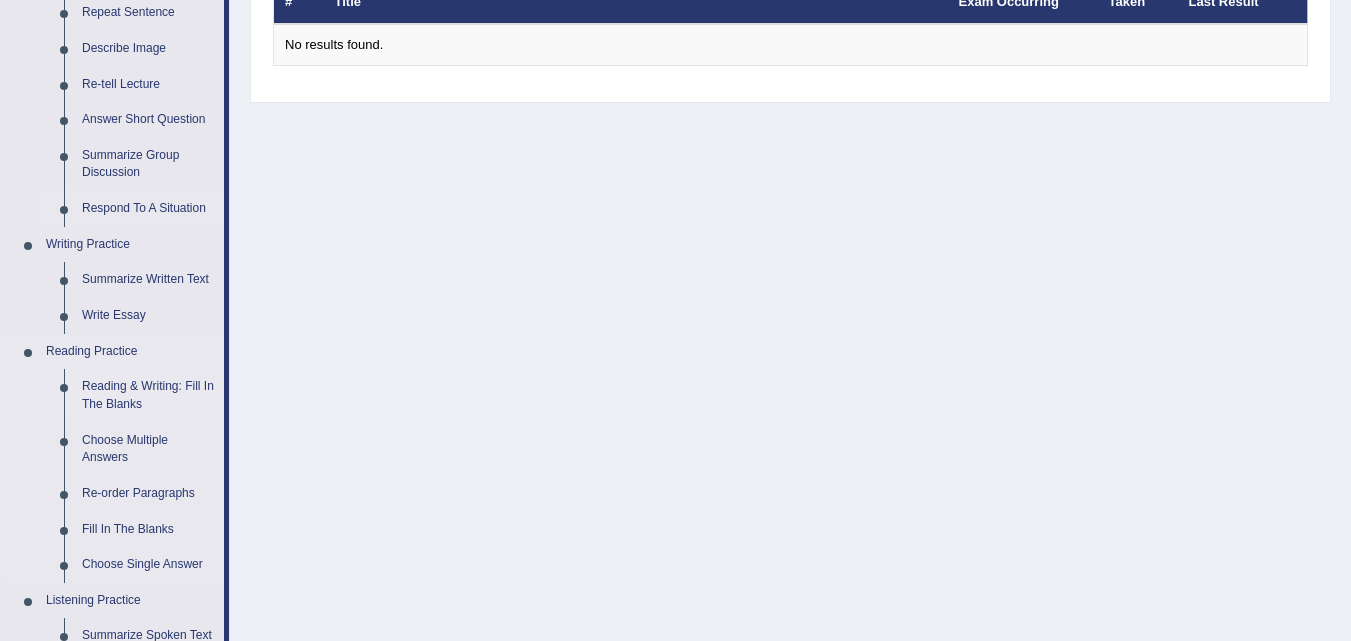 click on "Reading & Writing: Fill In The Blanks" at bounding box center [148, 395] 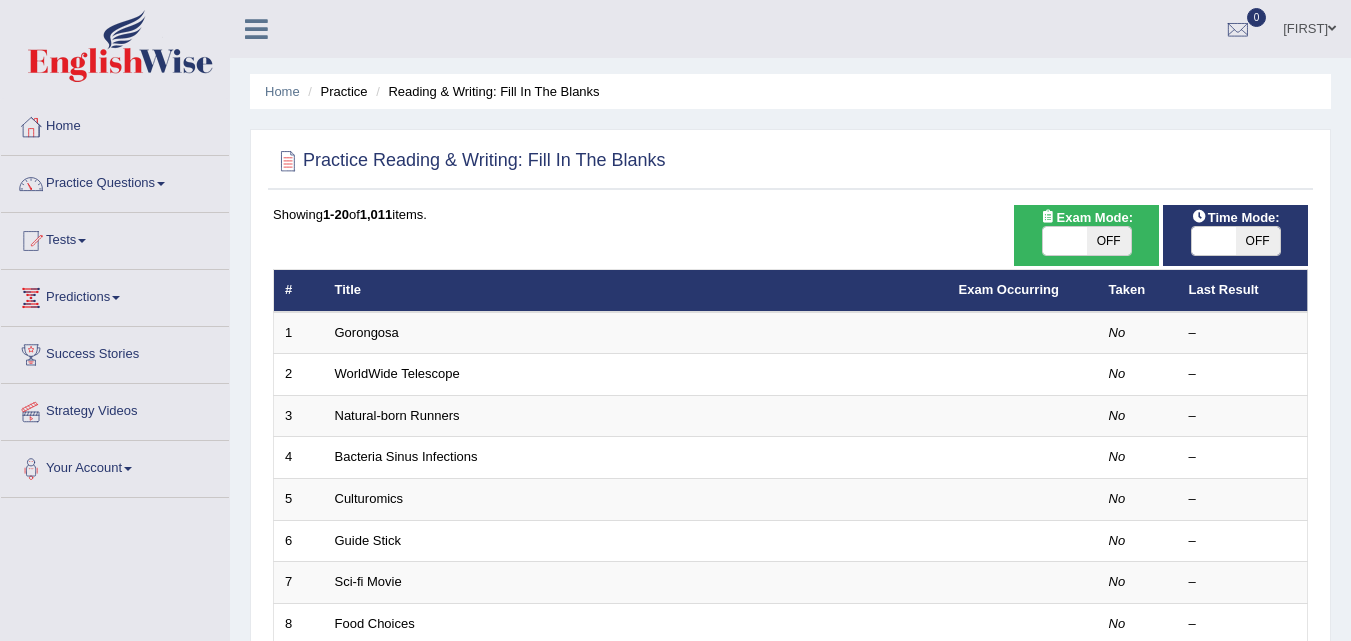 scroll, scrollTop: 0, scrollLeft: 0, axis: both 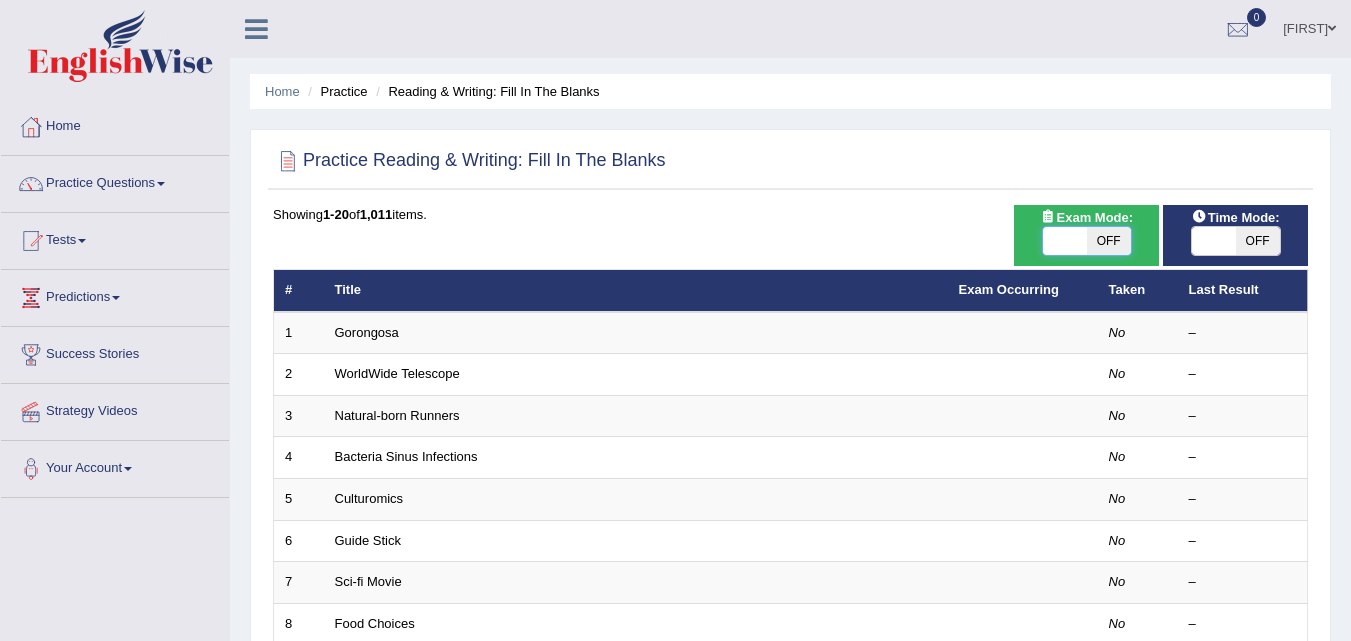 click at bounding box center [1065, 241] 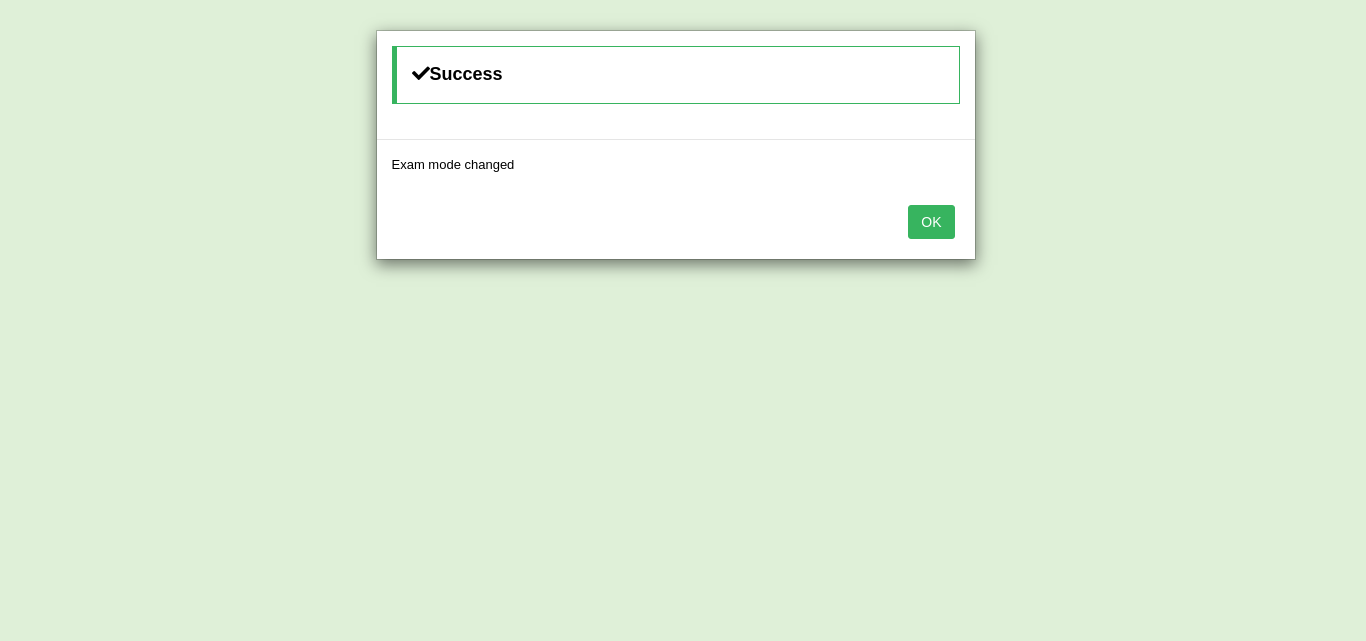 click on "OK" at bounding box center [931, 222] 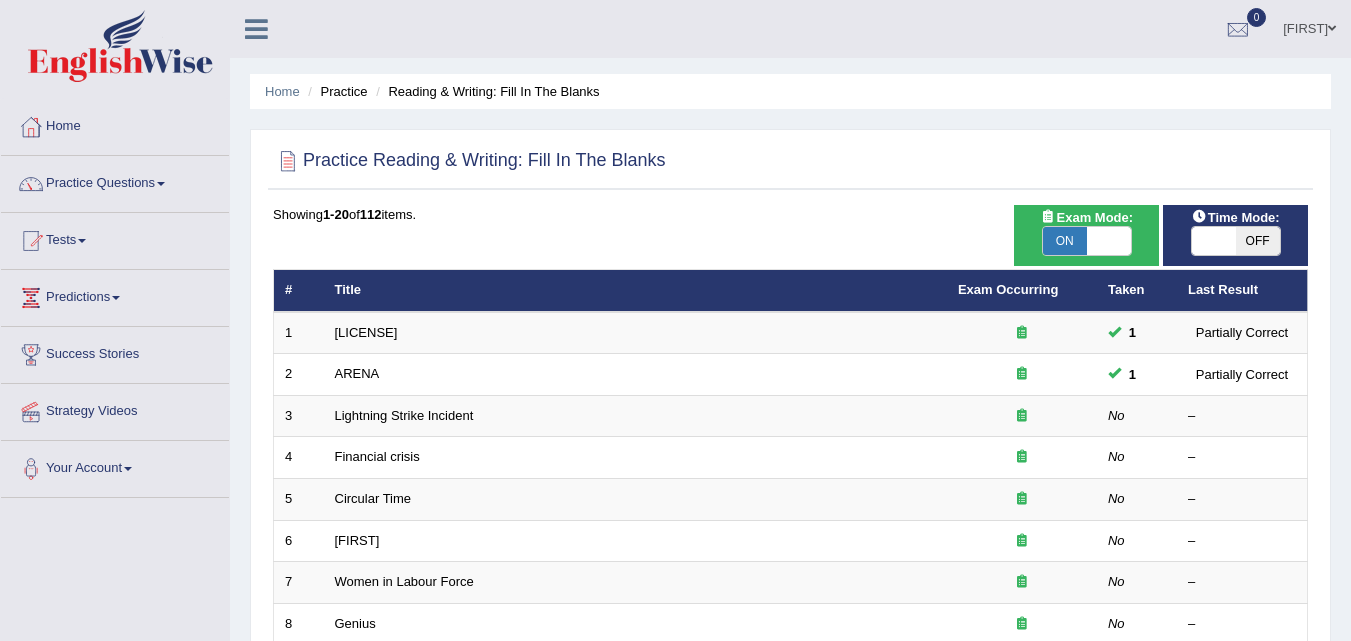 scroll, scrollTop: 0, scrollLeft: 0, axis: both 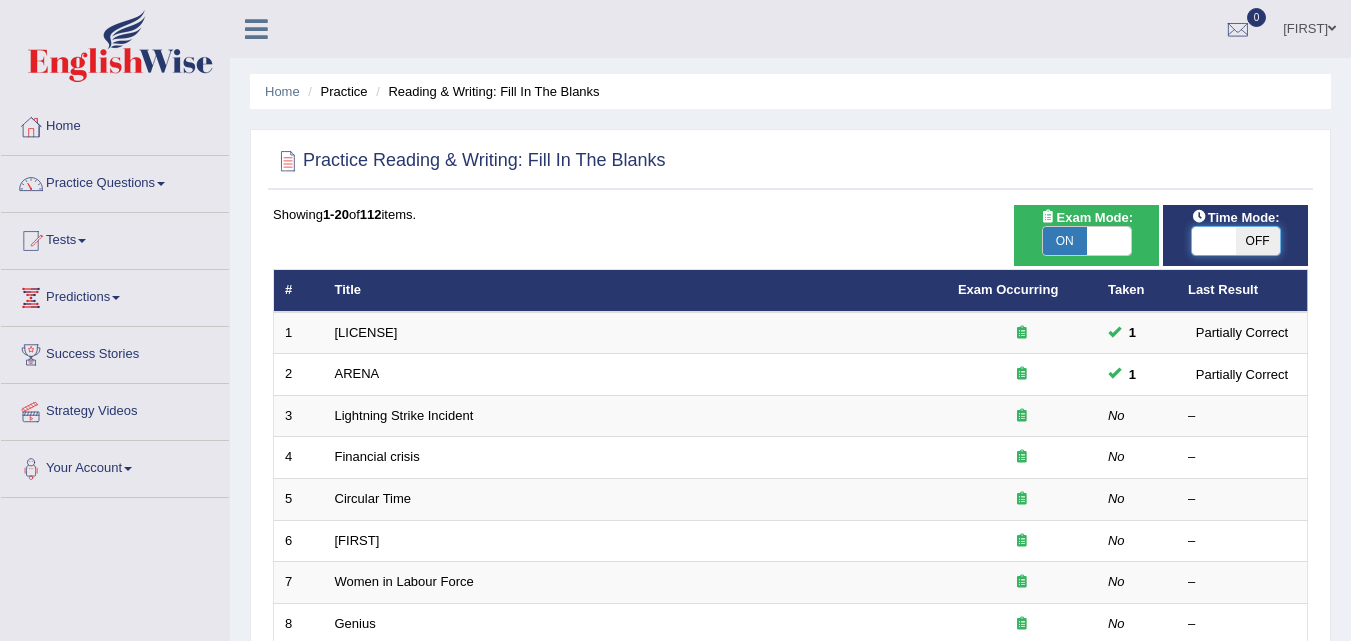 click at bounding box center (1214, 241) 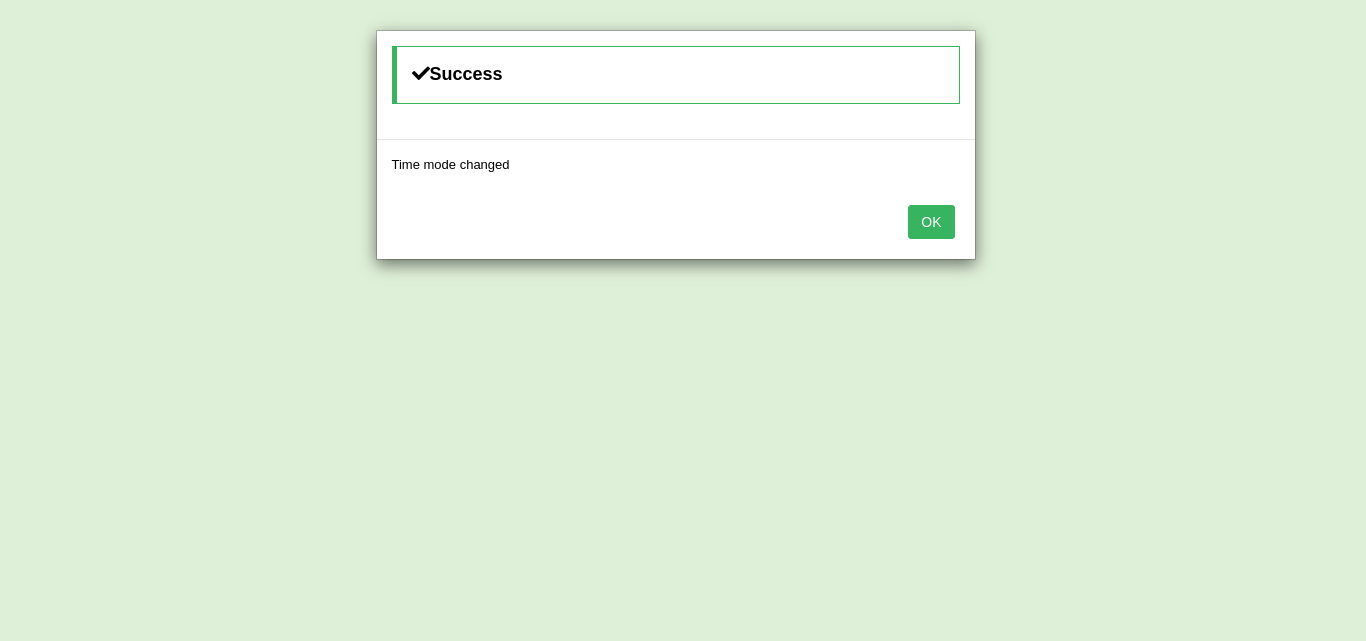 click on "OK" at bounding box center (931, 222) 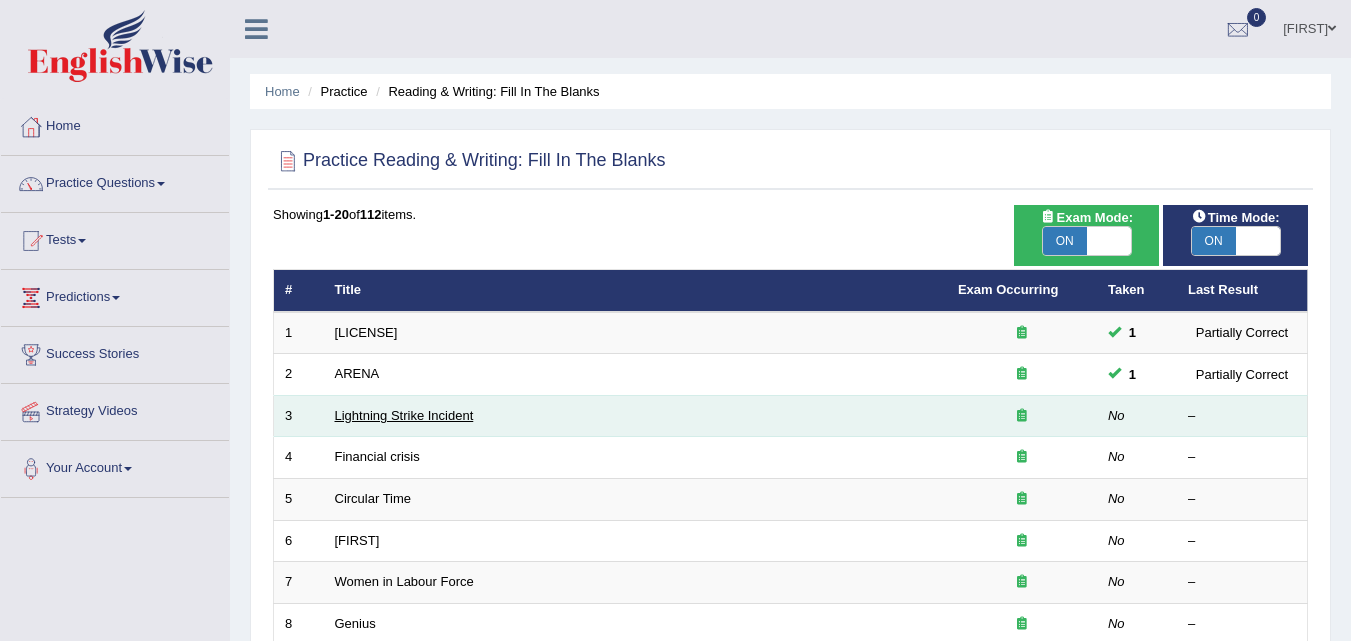 click on "Lightning Strike Incident" at bounding box center (404, 415) 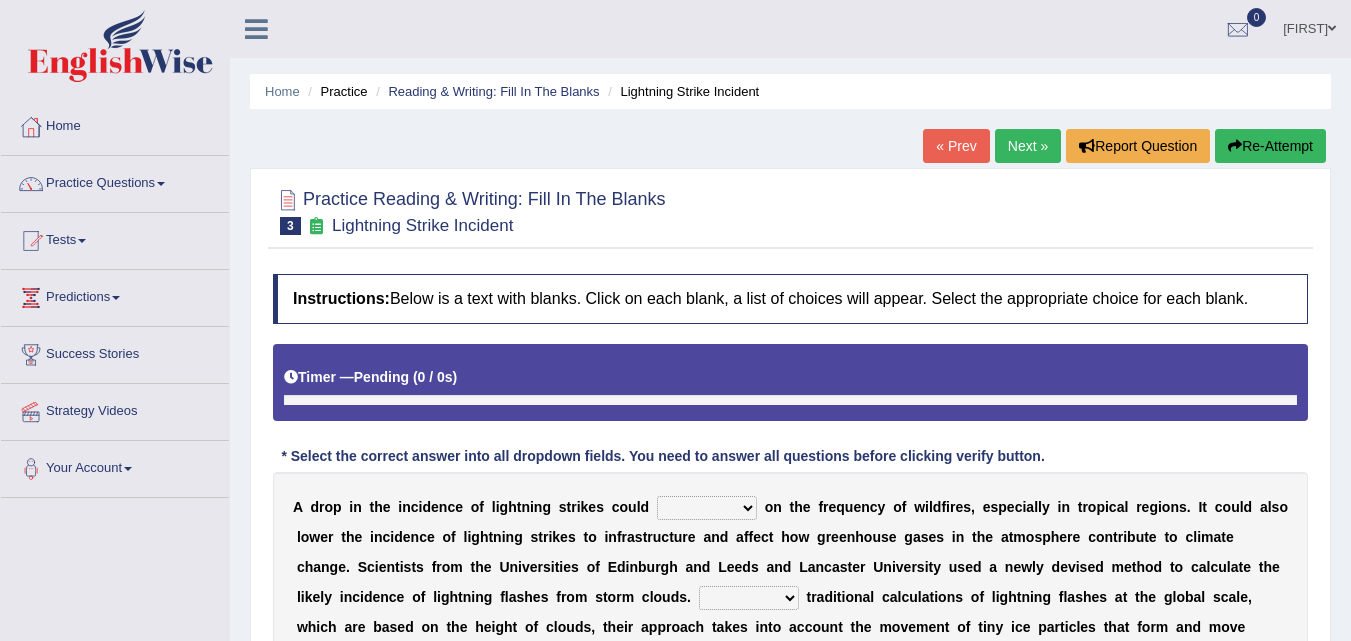 scroll, scrollTop: 141, scrollLeft: 0, axis: vertical 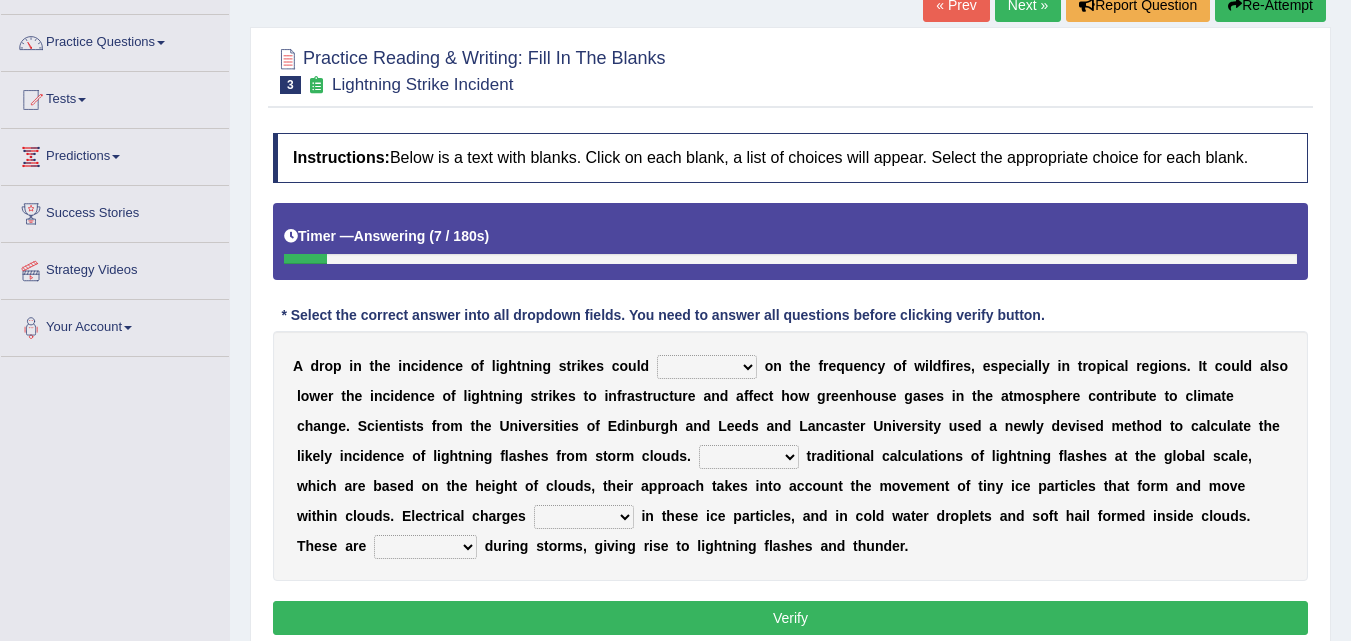 click on "dwell focus impact depend" at bounding box center (707, 367) 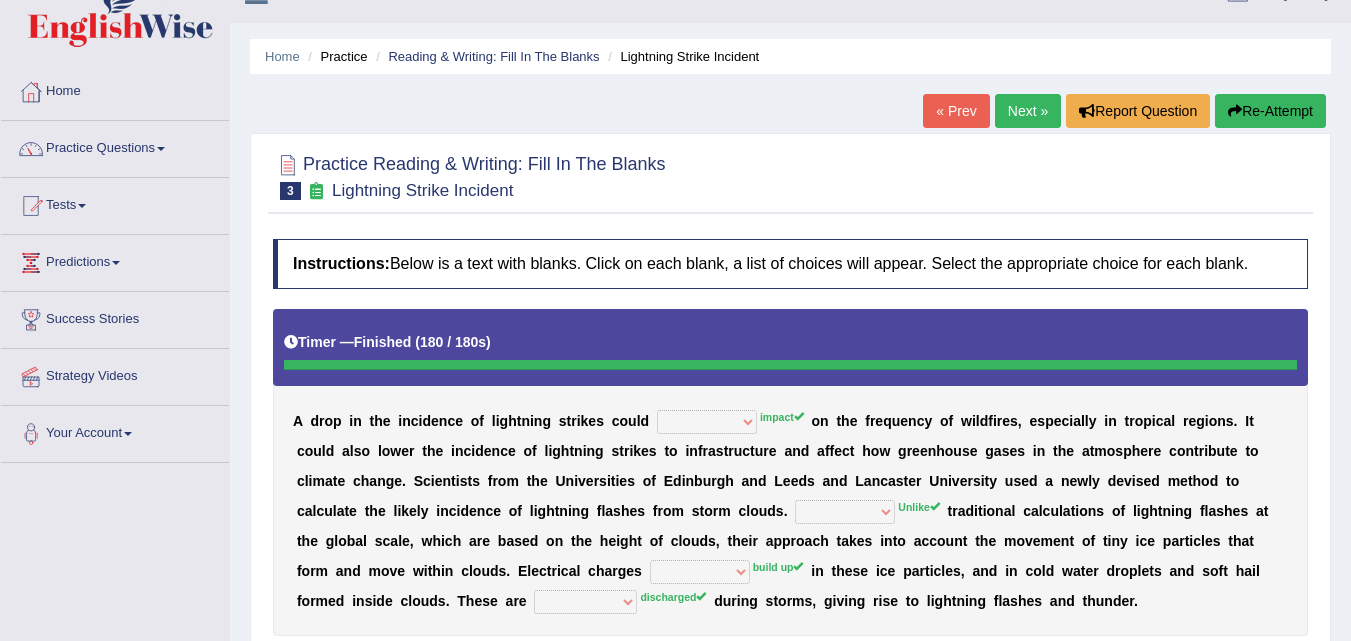 scroll, scrollTop: 0, scrollLeft: 0, axis: both 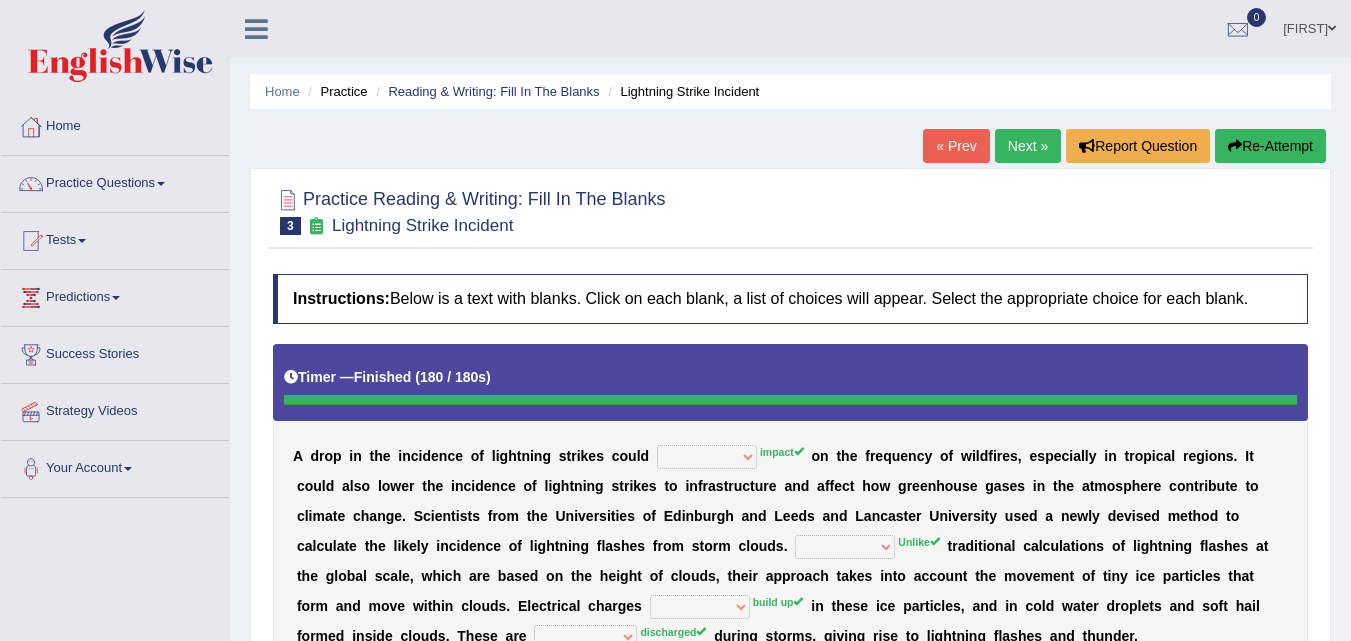 click on "Re-Attempt" at bounding box center [1270, 146] 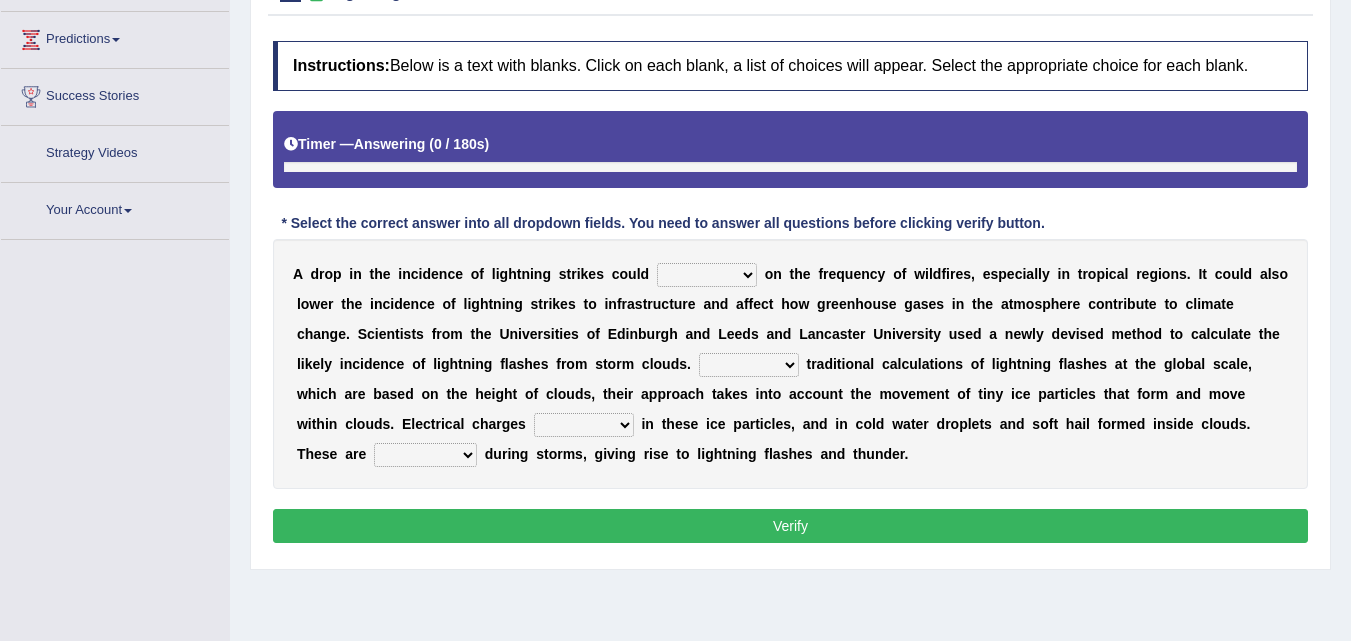 scroll, scrollTop: 0, scrollLeft: 0, axis: both 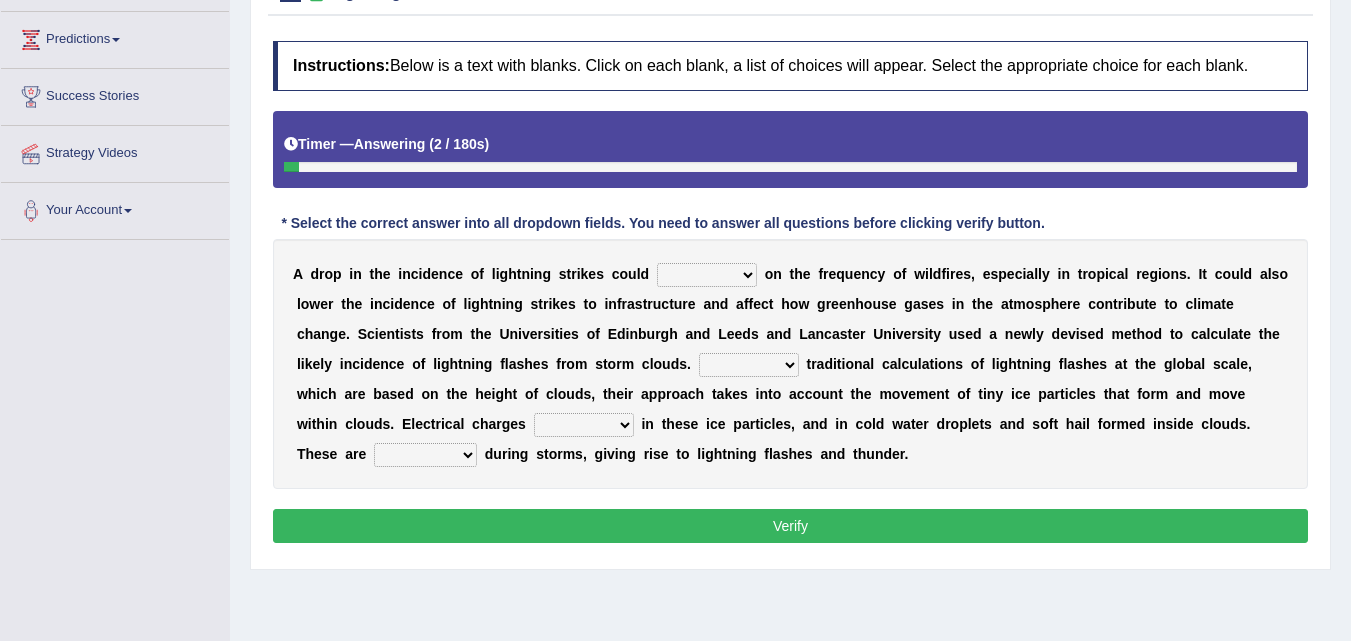 click on "dwell focus impact depend" at bounding box center [707, 275] 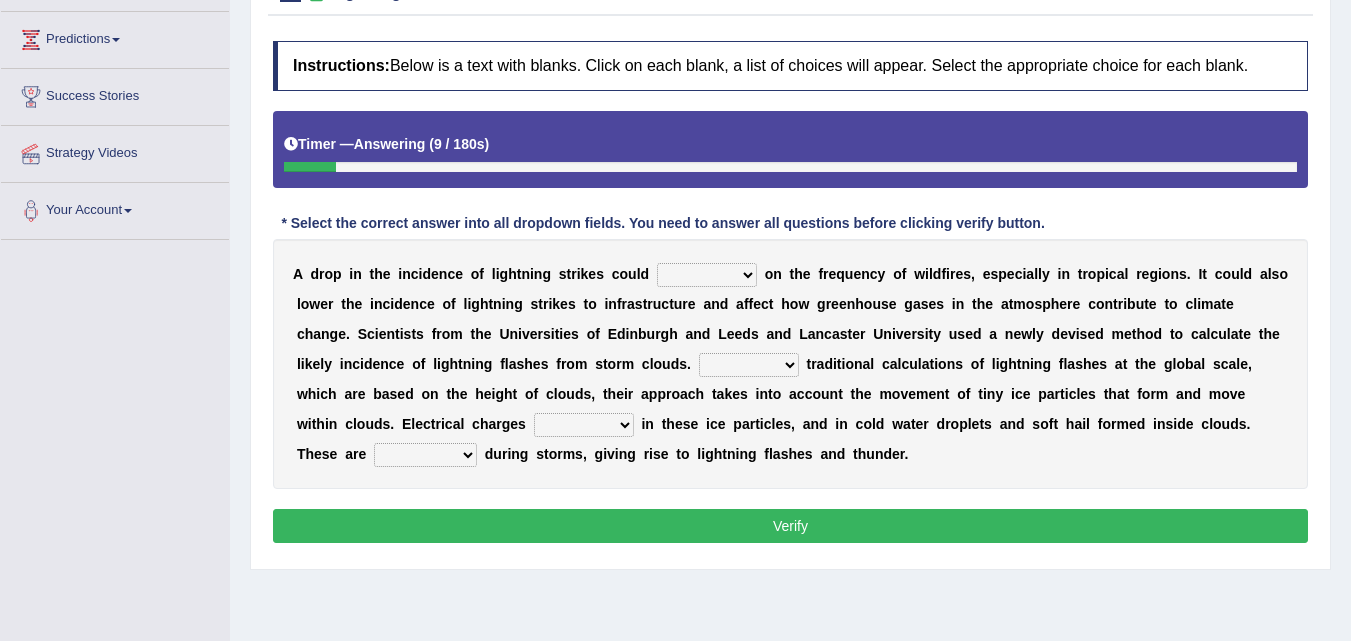 select on "impact" 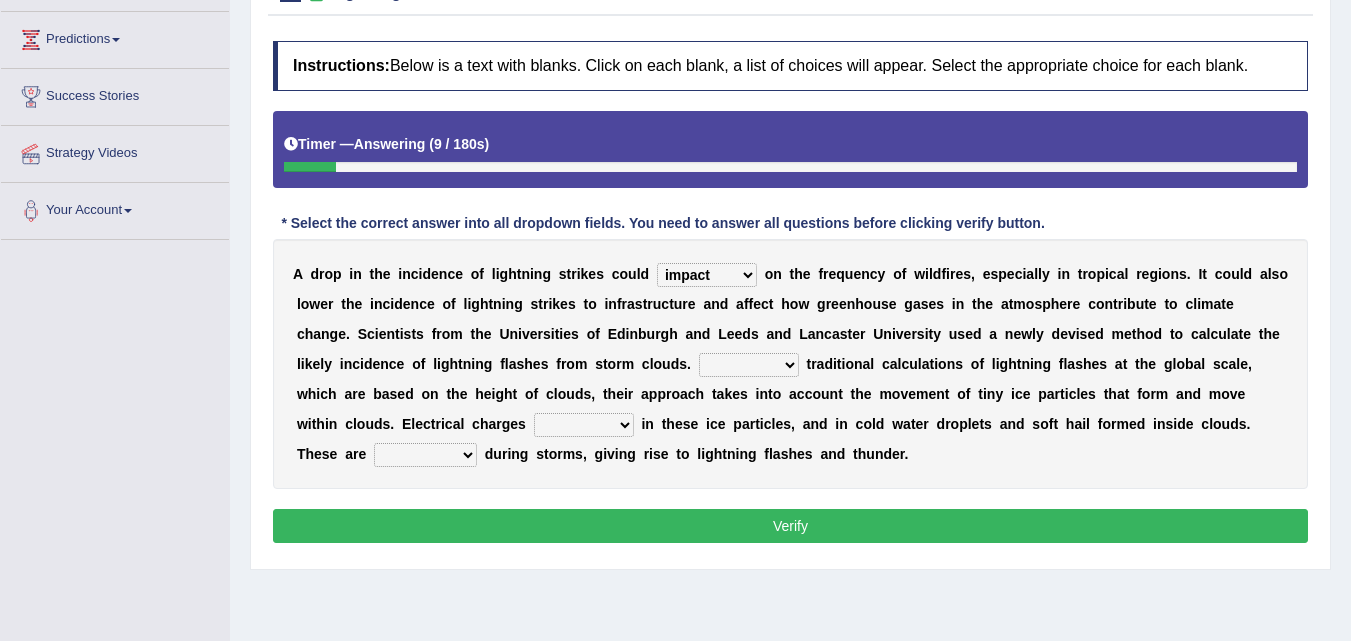 click on "dwell focus impact depend" at bounding box center (707, 275) 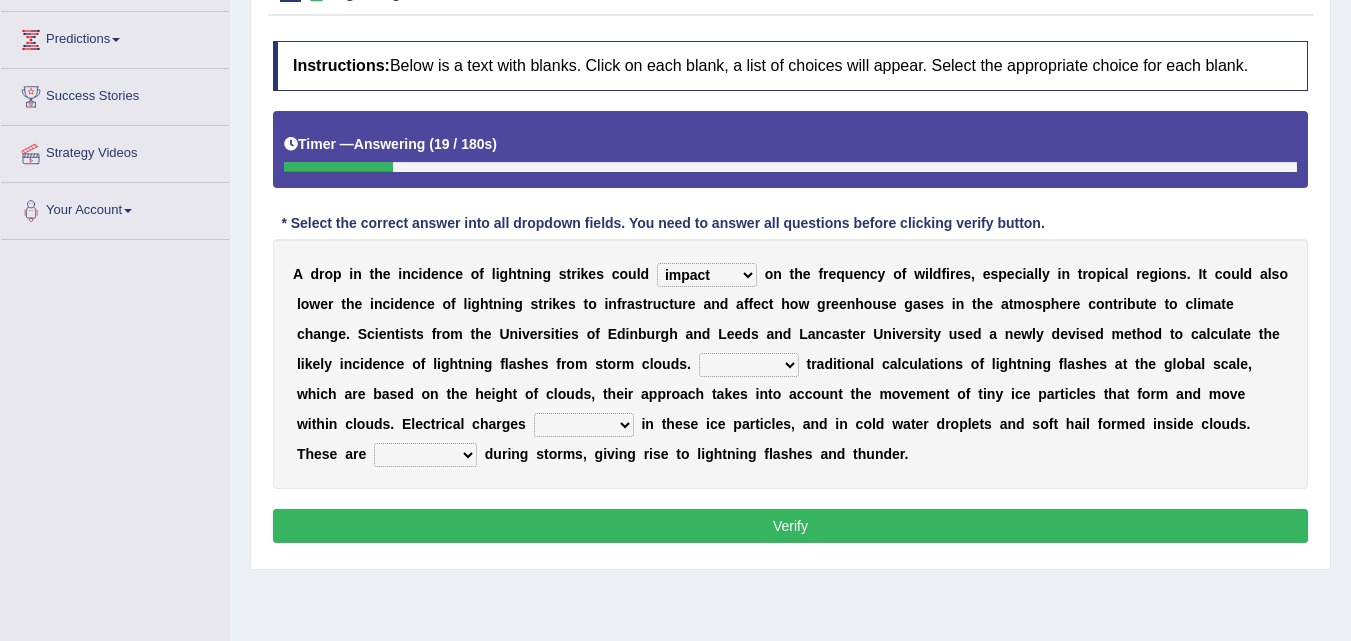 click on "Unlike Unless Except Besides" at bounding box center (749, 365) 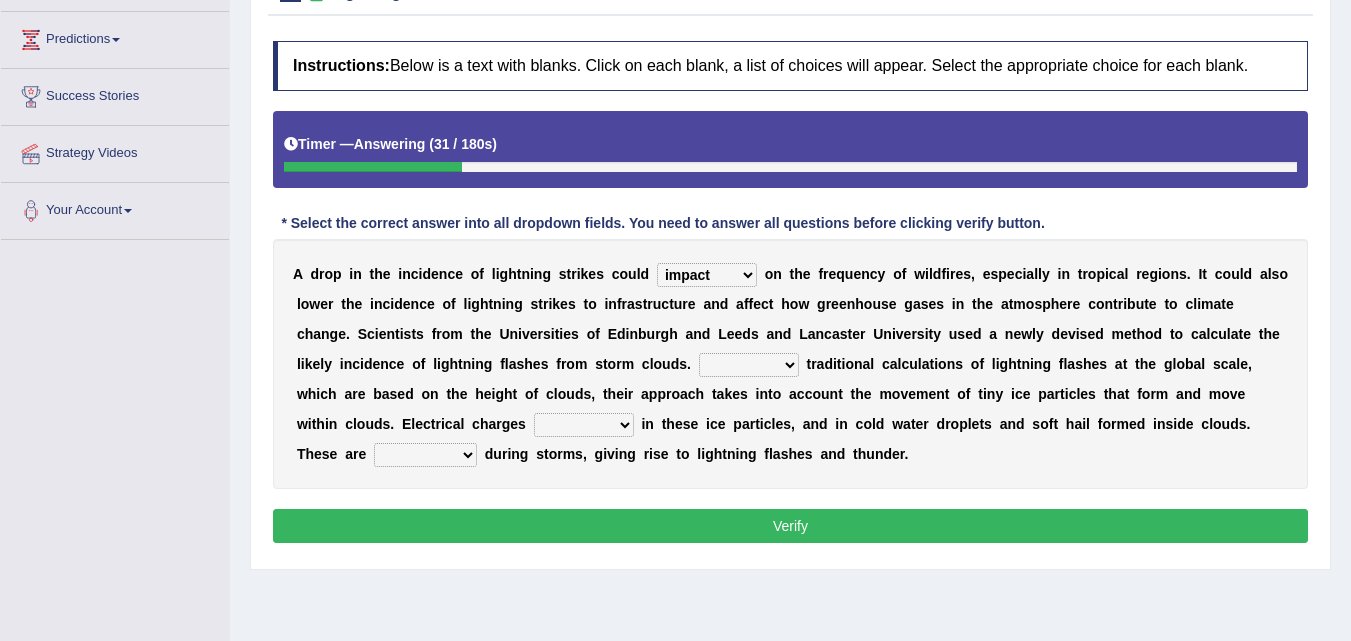 select on "Unlike" 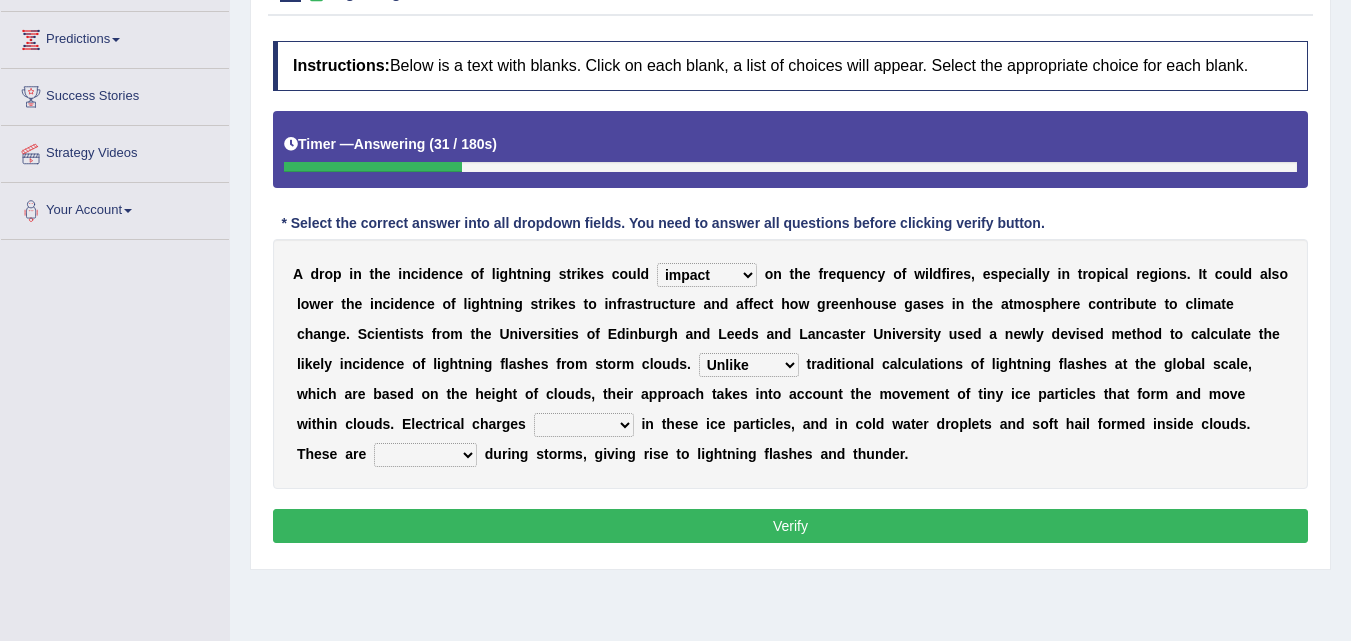 click on "Unlike Unless Except Besides" at bounding box center [749, 365] 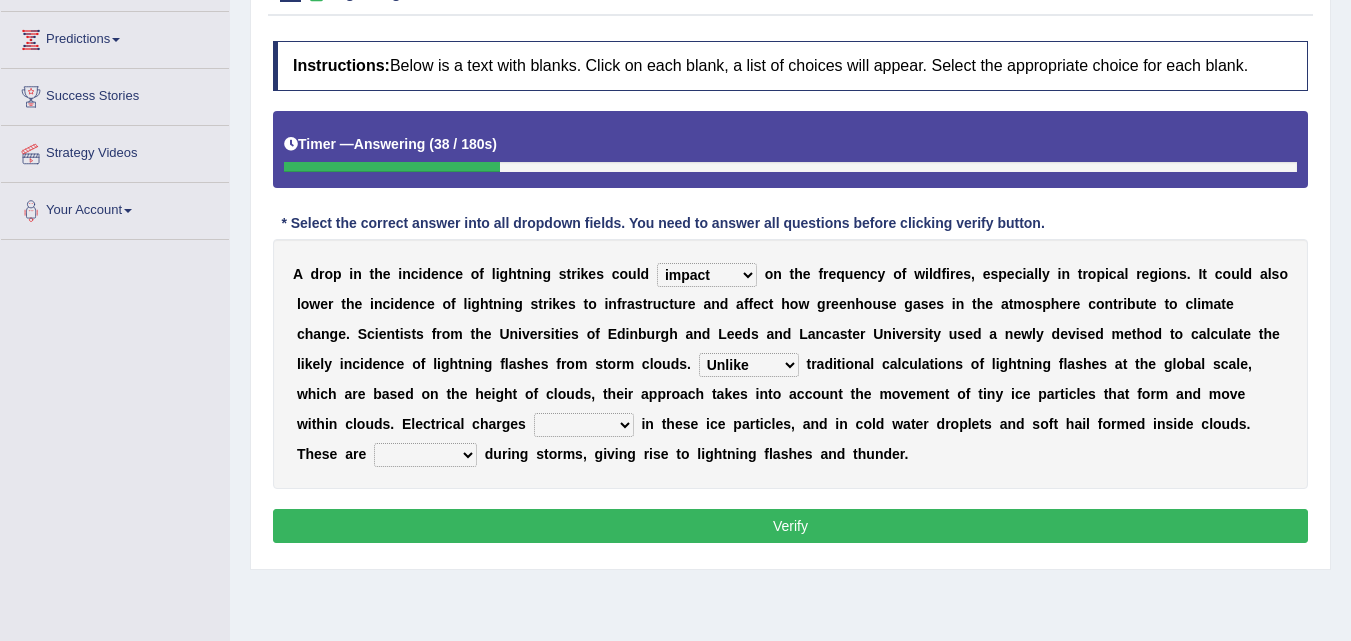 click on "run off build up mess up zoom in" at bounding box center (584, 425) 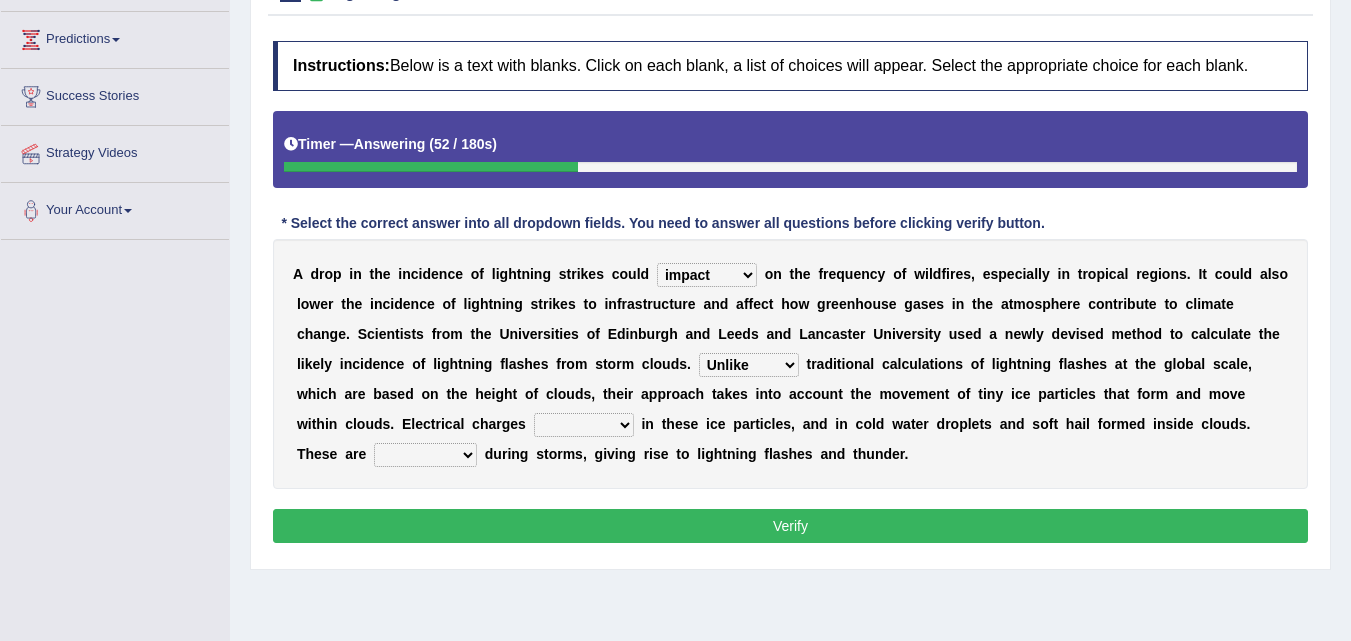 select on "build up" 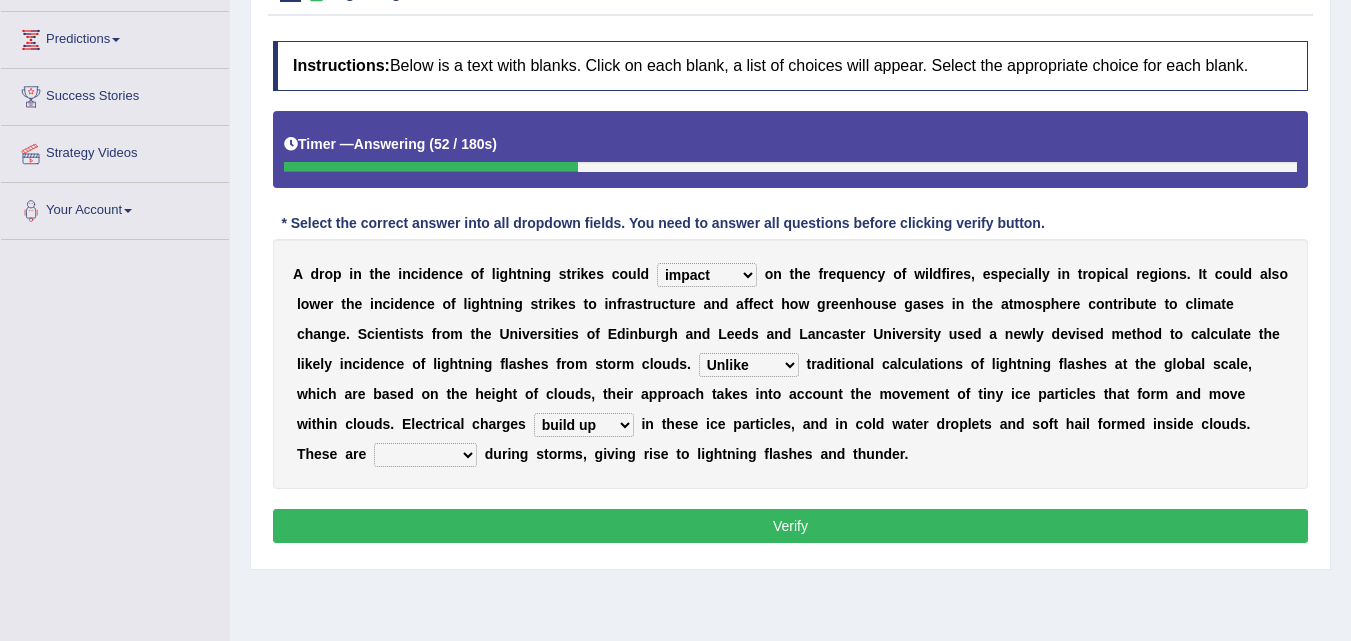 click on "run off build up mess up zoom in" at bounding box center (584, 425) 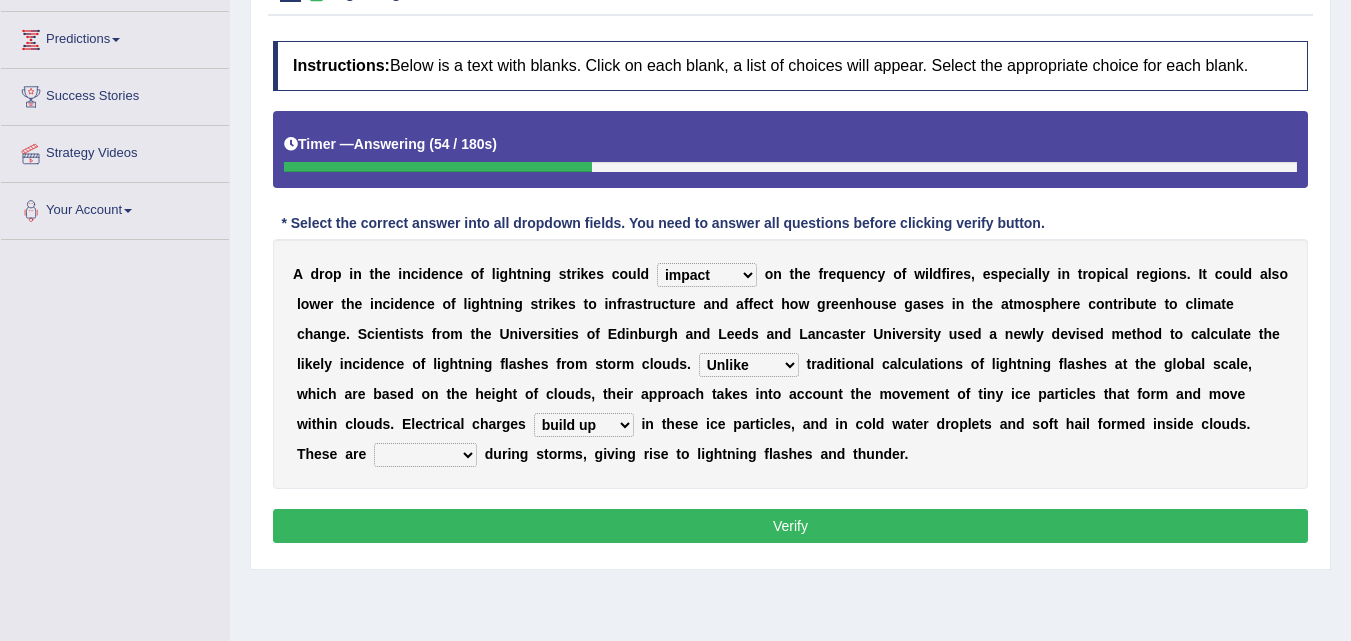 click on "run off build up mess up zoom in" at bounding box center [584, 425] 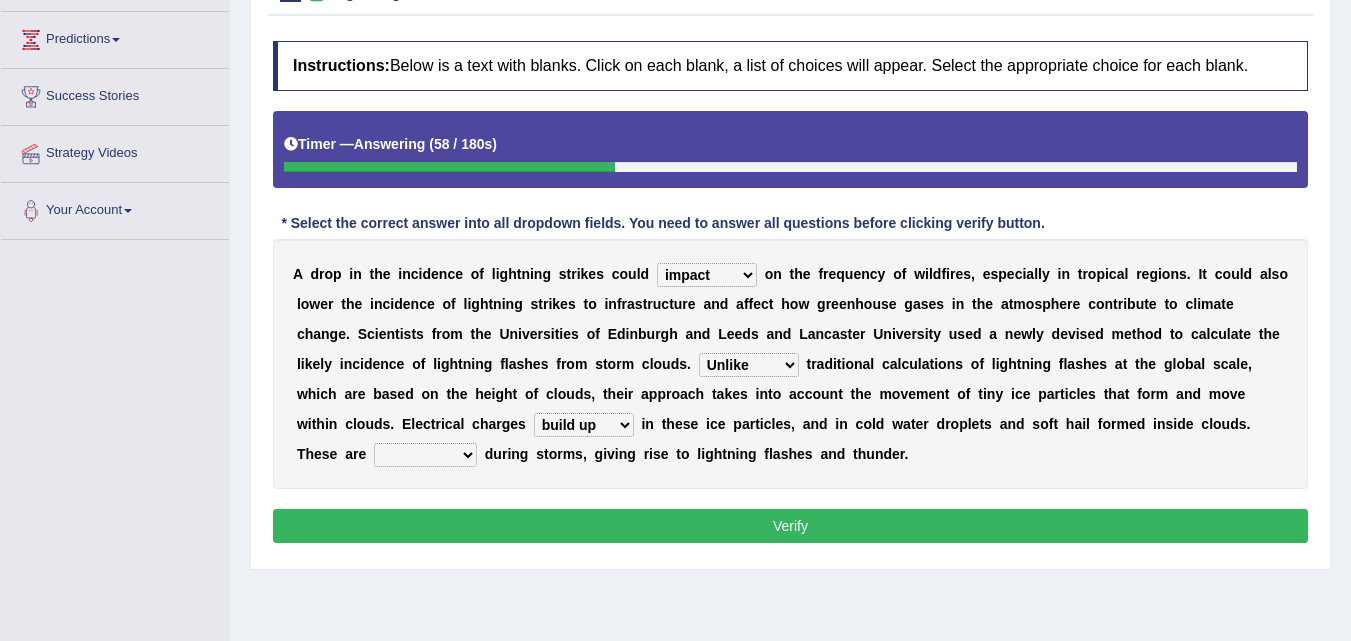 click on "A    d r o p    i n    t h e    i n c i d e n c e    o f    l i g h t n i n g    s t r i k e s    c o u l d    dwell focus impact depend    o n    t h e    f r e q u e n c y    o f    w i l d f i r e s ,    e s p e c i a l l y    i n    t r o p i c a l    r e g i o n s .    I t    c o u l d    a l s o    l o w e r    t h e    i n c i d e n c e    o f    l i g h t n i n g    s t r i k e s    t o    i n f r a s t r u c t u r e    a n d    a f f e c t    h o w    g r e e n h o u s e    g a s e s    i n    t h e    a t m o s p h e r e    c o n t r i b u t e    t o    c l i m a t e    c h a n g e .    S c i e n t i s t s    f r o m    t h e    U n i v e r s i t i e s    o f    E d i n b u r g h    a n d    L e e d s    a n d    L a n c a s t e r    U n i v e r s i t y    u s e d    a    n e w l y    d e v i s e d    m e t h o d    t o    c a l c u l a t e    t h e    l i k e l y    i n c i d e n c e    o f    l i g h t n i n g    f l a s h e s    f" at bounding box center [790, 364] 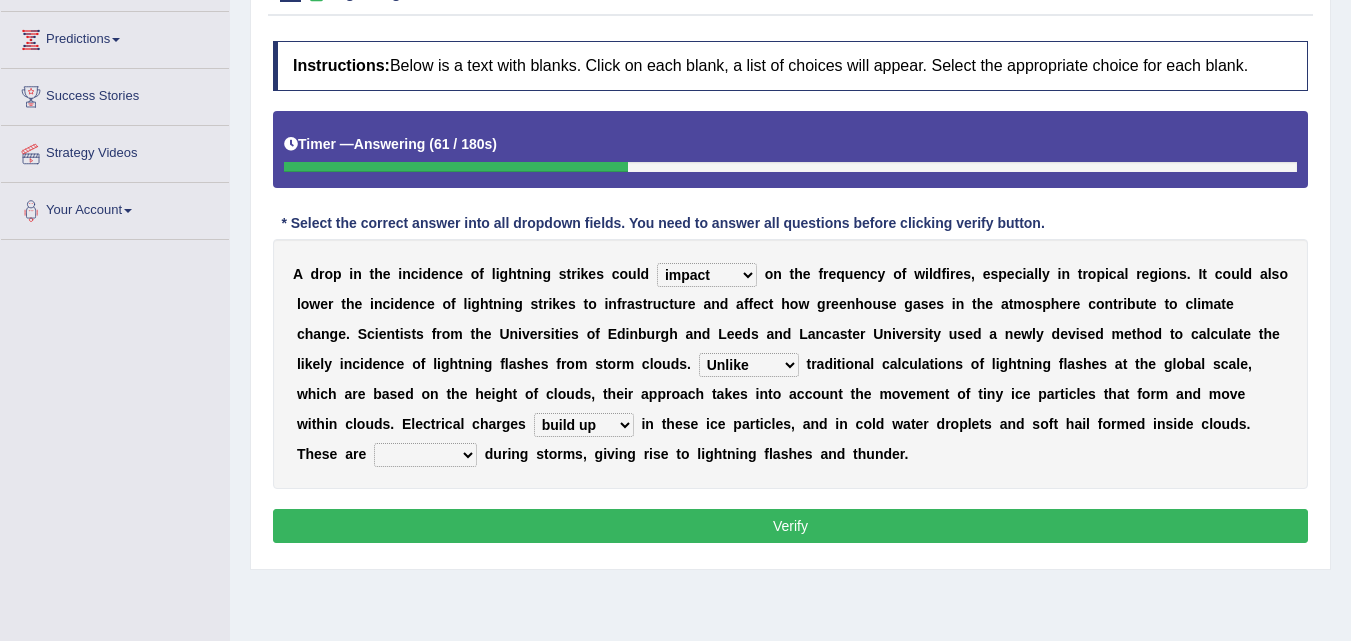 click on "collected diverted rounded discharged" at bounding box center (425, 455) 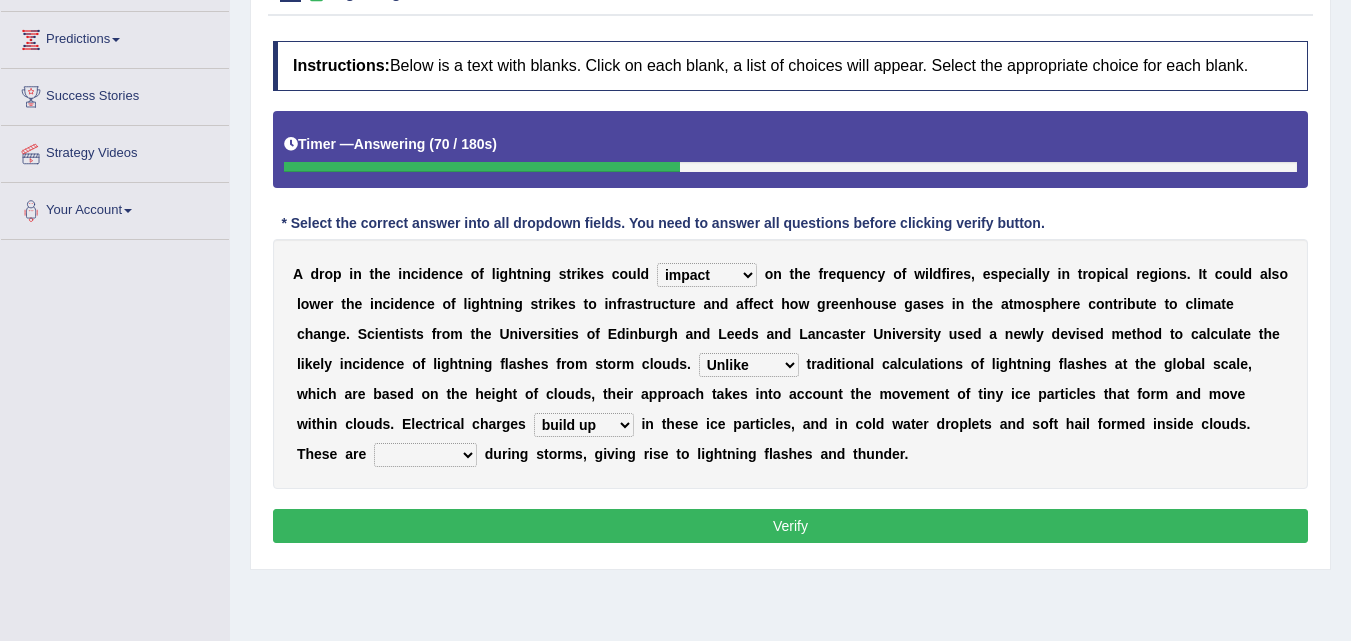 select on "collected" 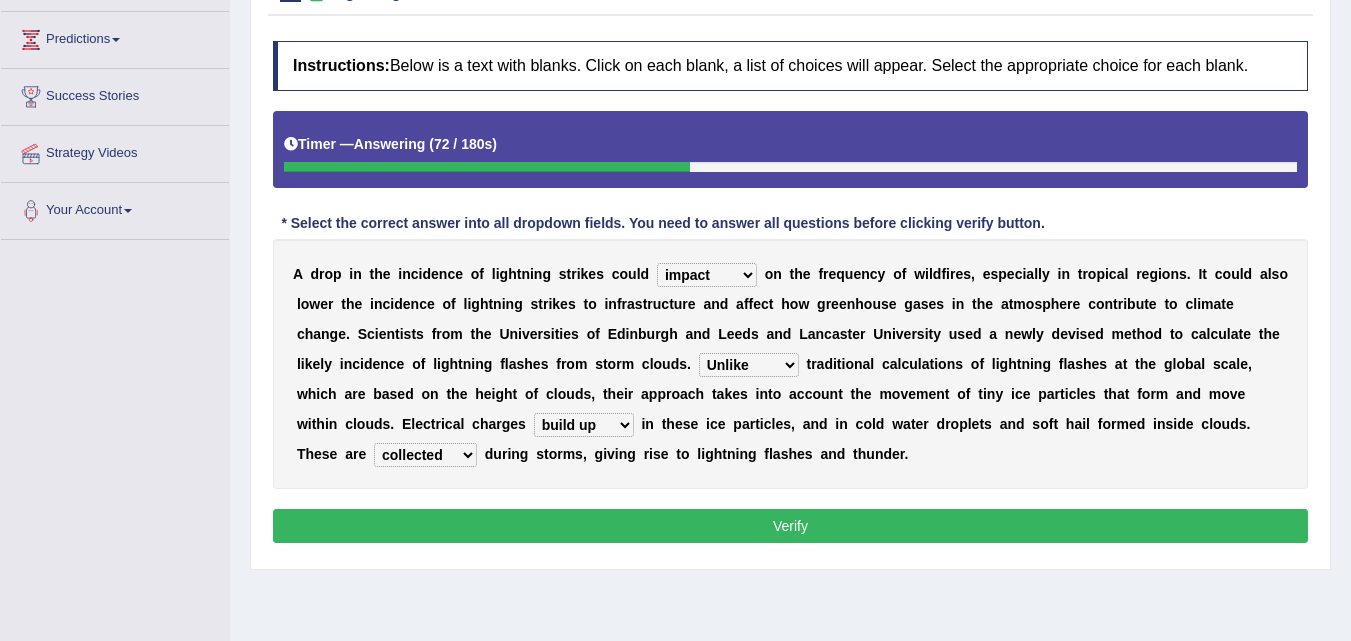 click on "Verify" at bounding box center (790, 526) 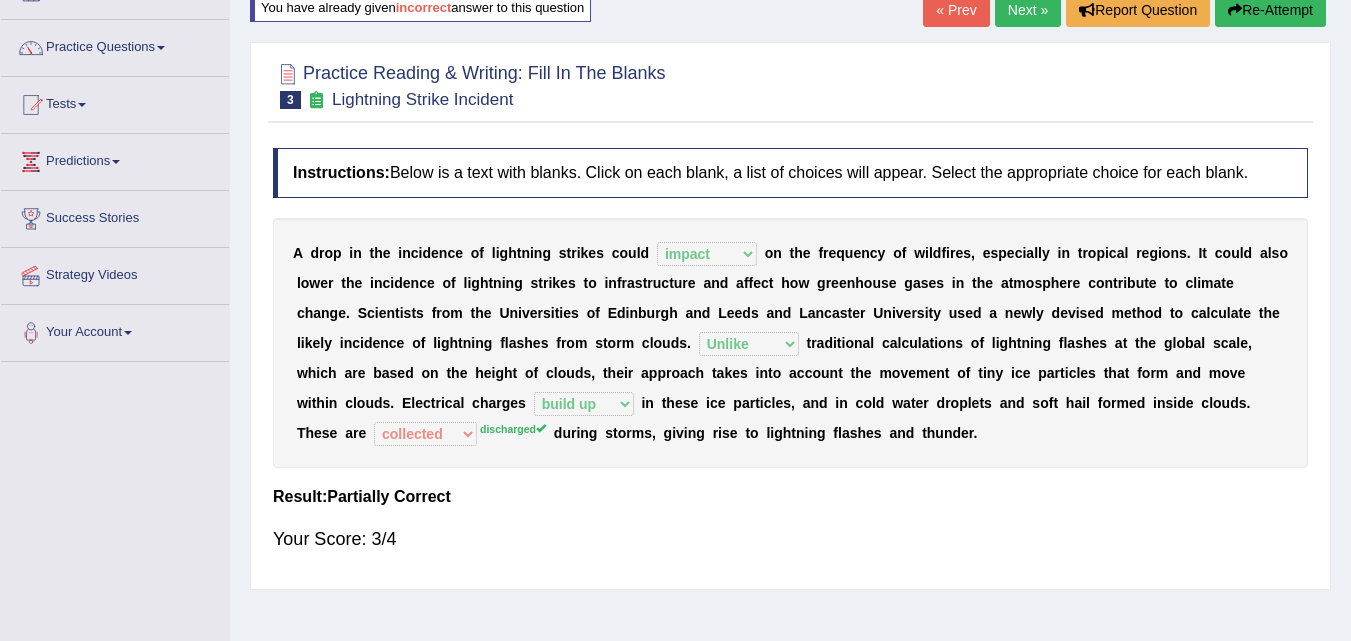 scroll, scrollTop: 0, scrollLeft: 0, axis: both 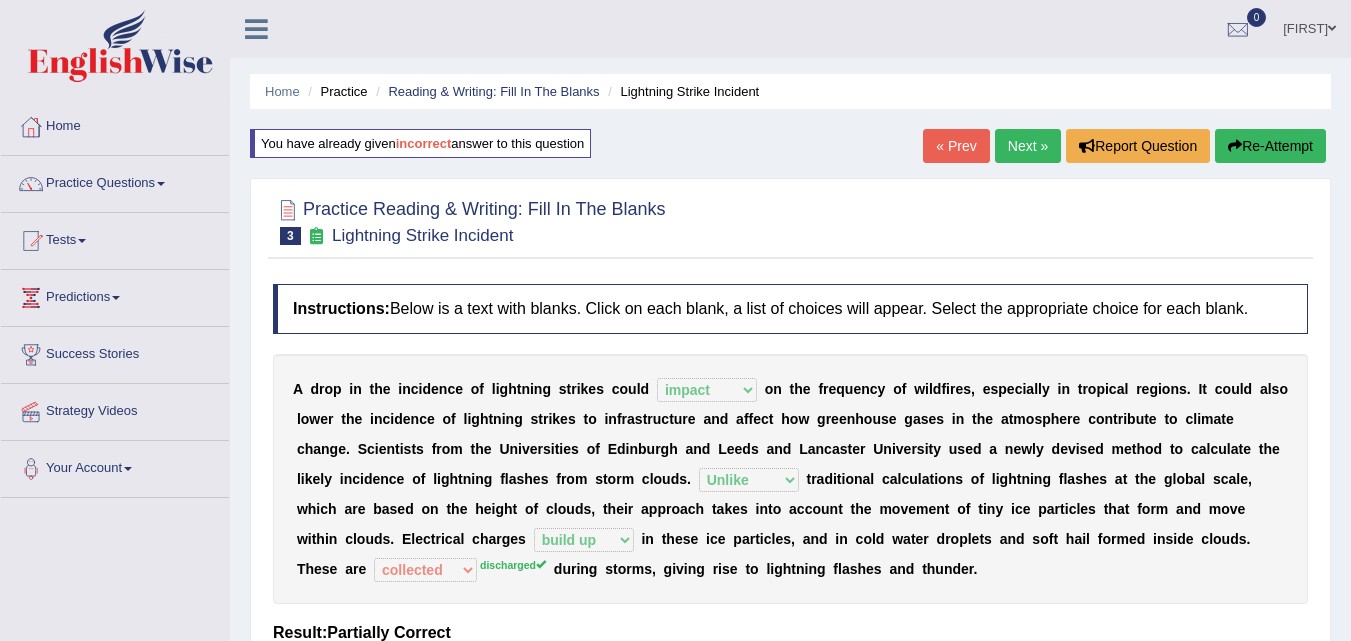 click on "Next »" at bounding box center [1028, 146] 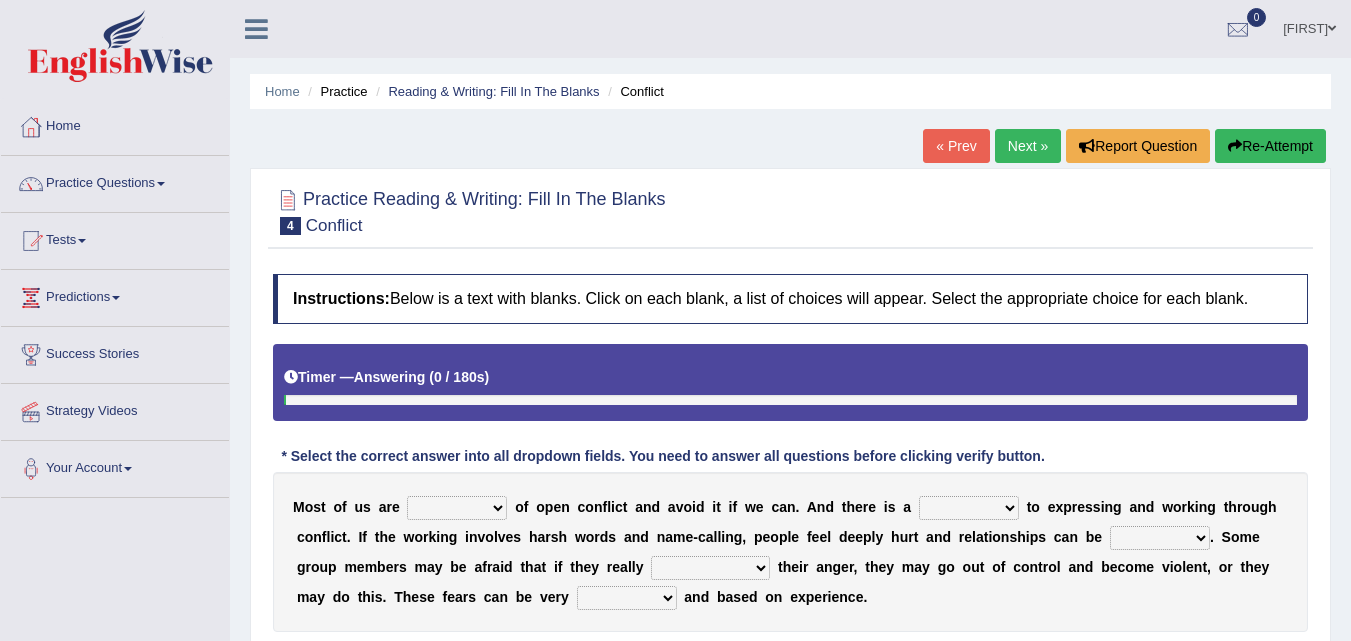 scroll, scrollTop: 0, scrollLeft: 0, axis: both 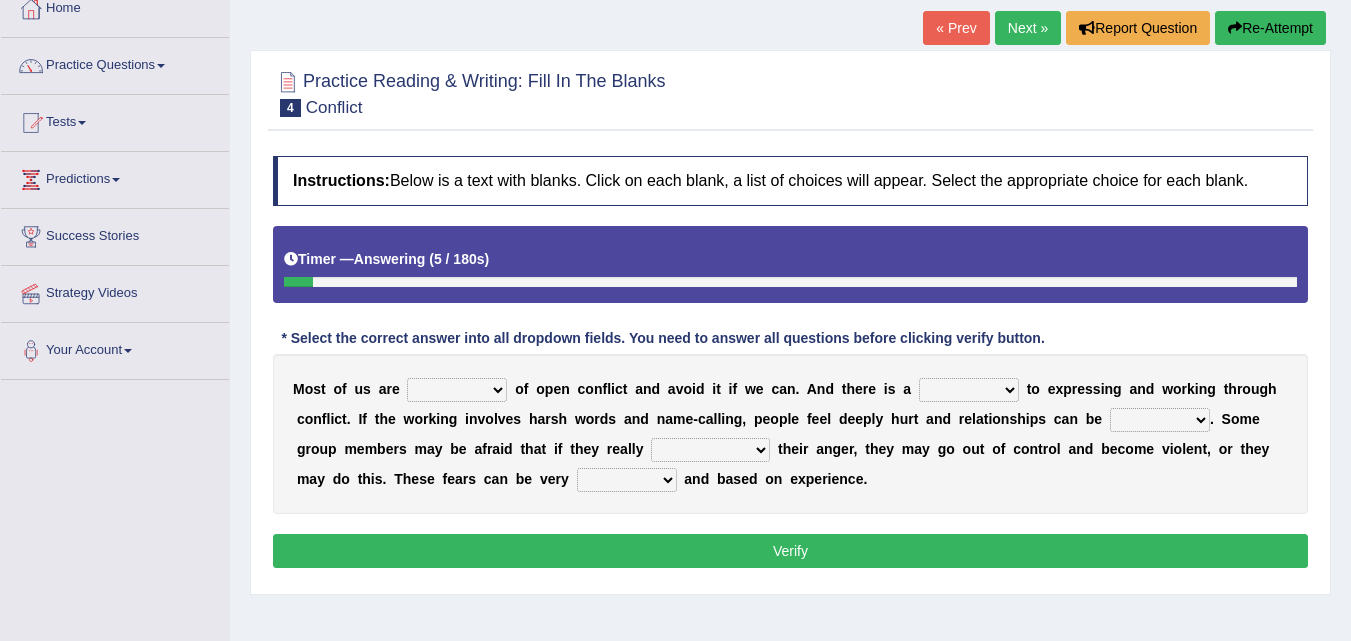 click on "panic scared horrible fear" at bounding box center [457, 390] 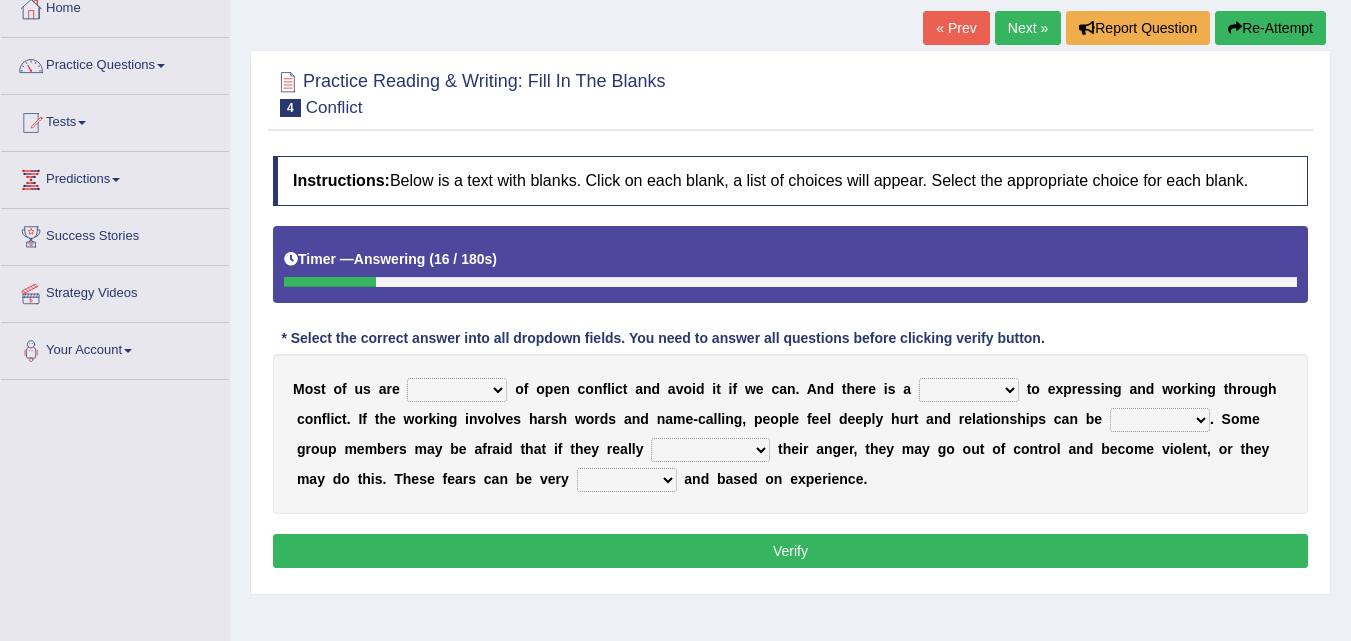 select on "scared" 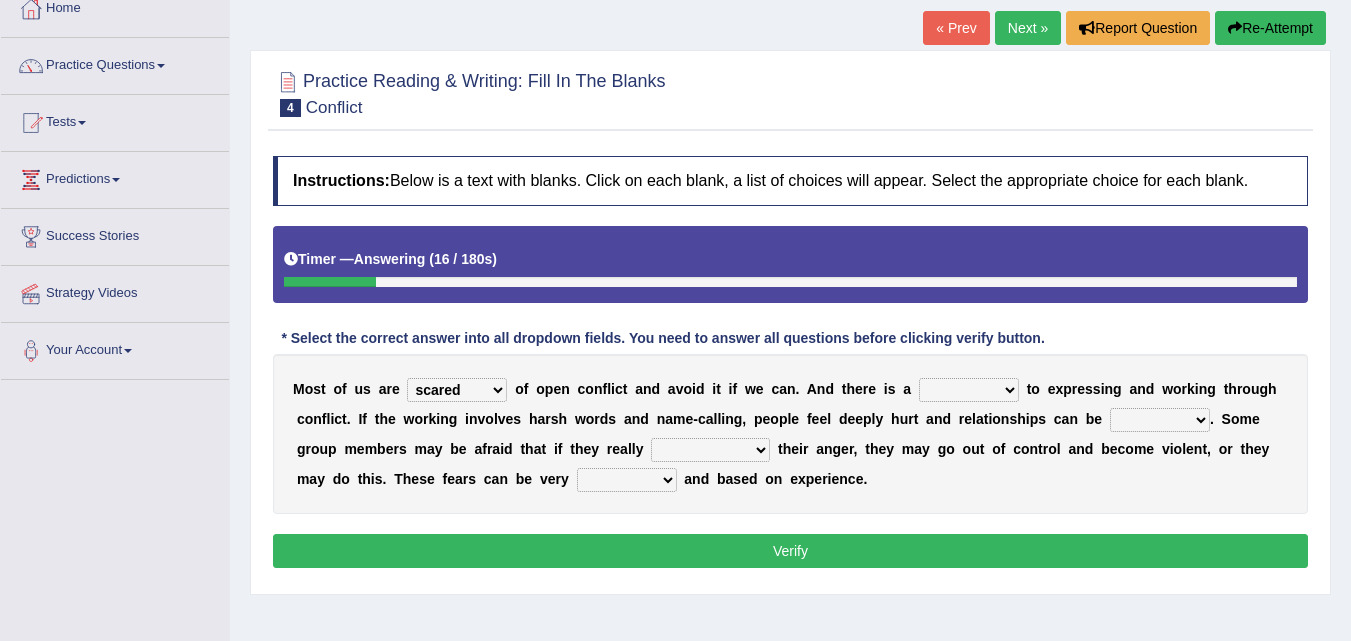 click on "panic scared horrible fear" at bounding box center [457, 390] 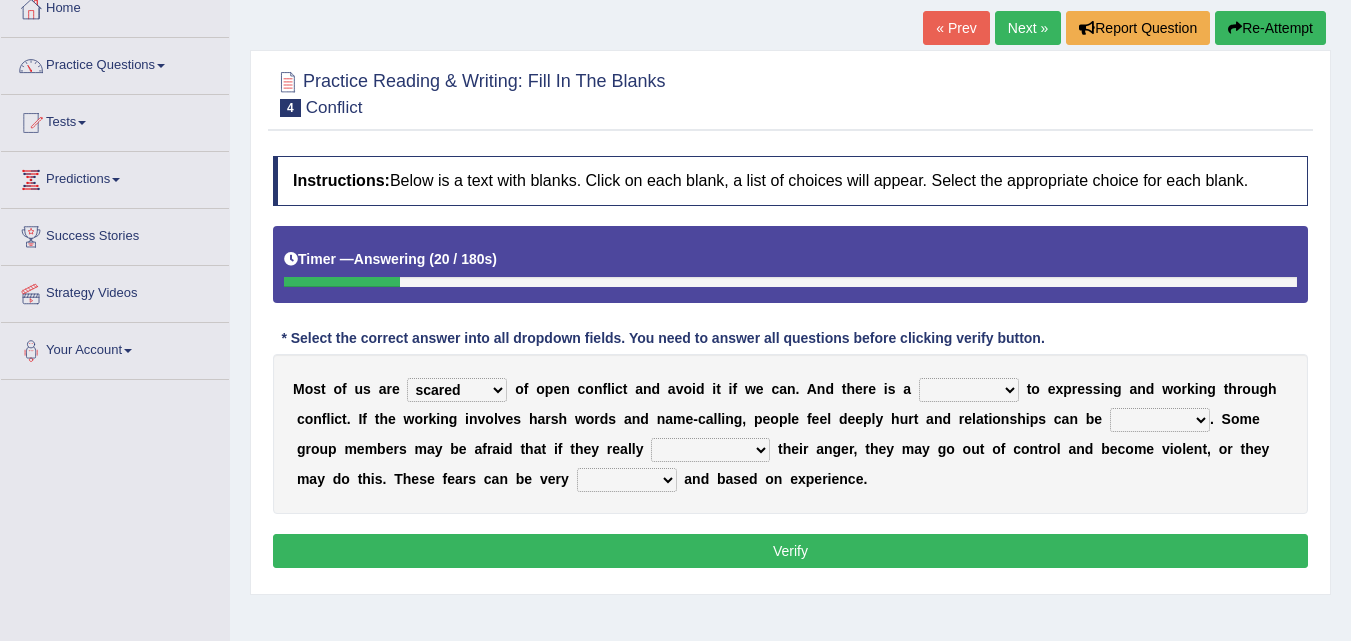 click on "hazard challenge risk danger" at bounding box center [969, 390] 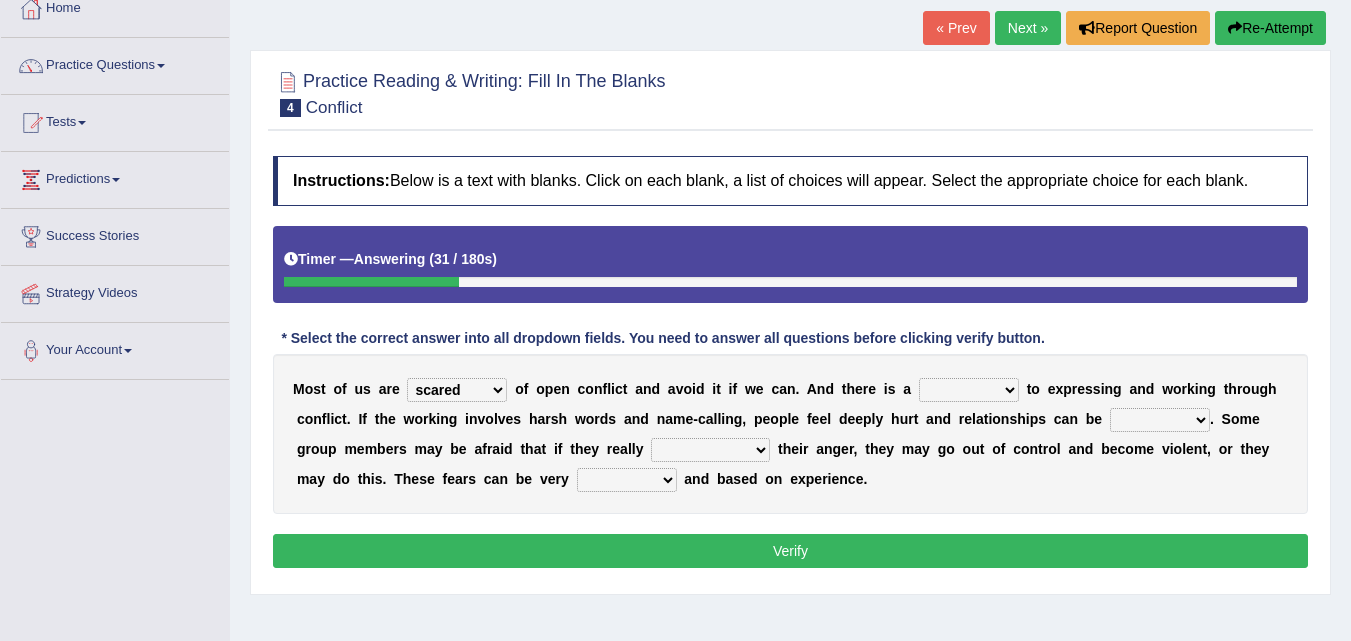 select on "challenge" 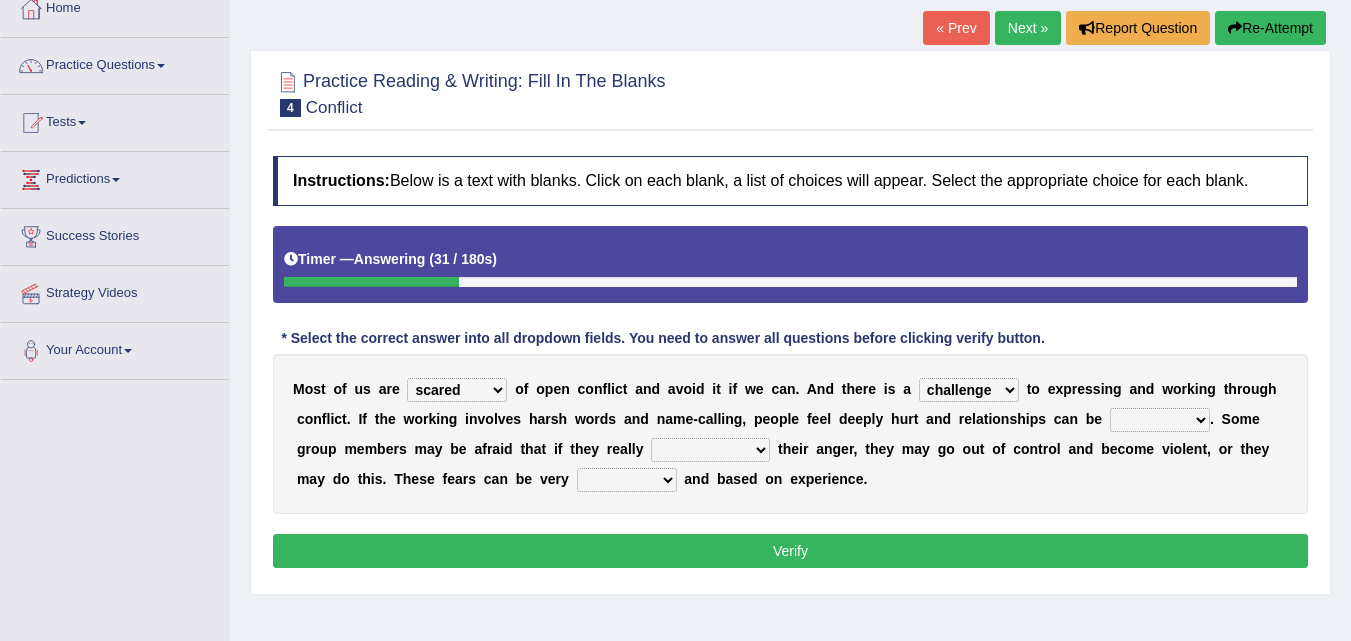 click on "hazard challenge risk danger" at bounding box center (969, 390) 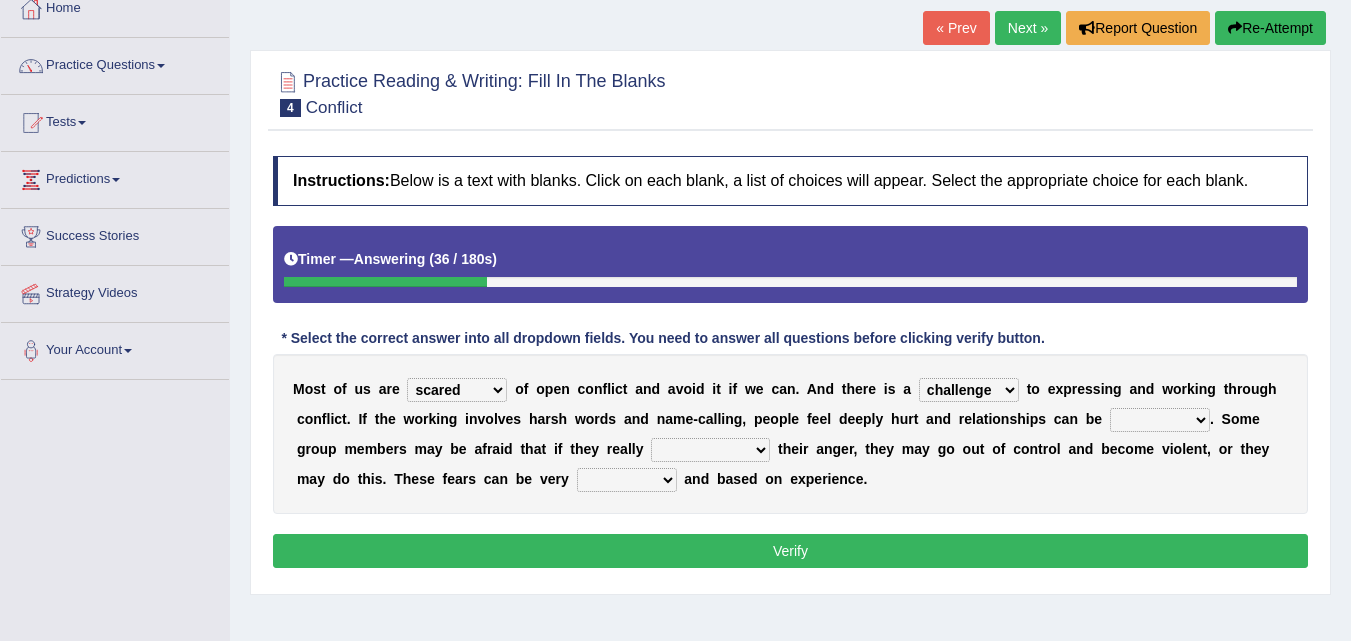 click on "injured opted impaired damaged" at bounding box center (1160, 420) 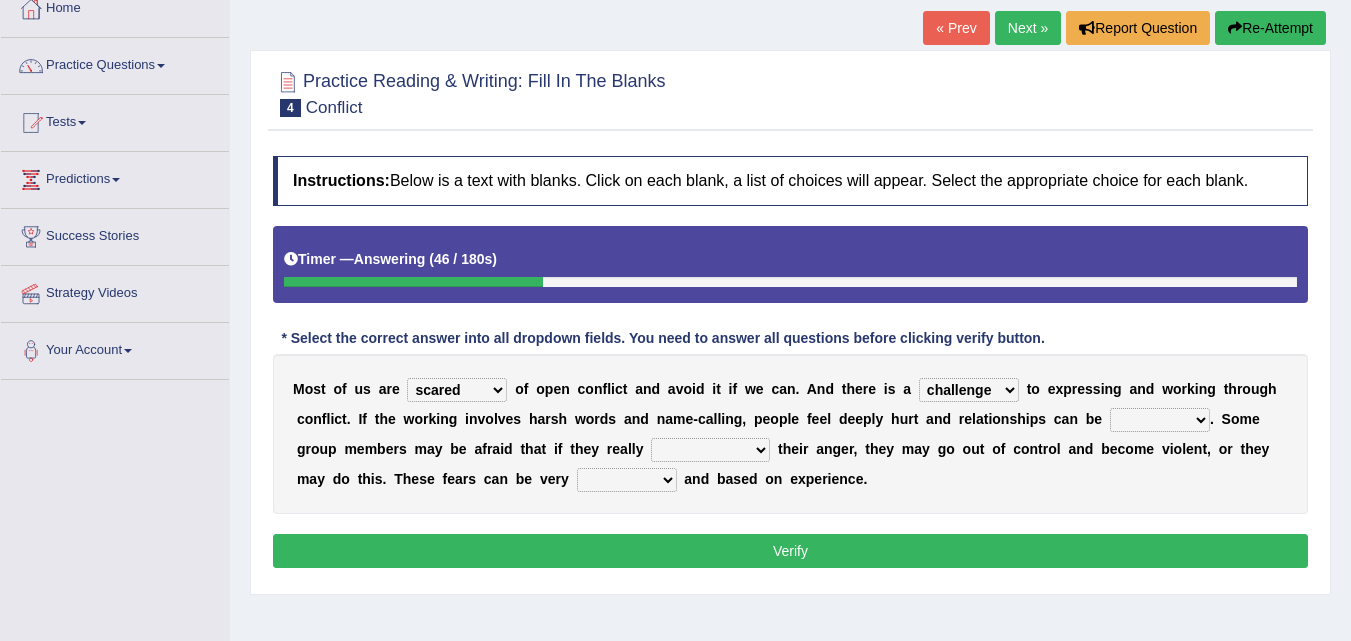 select on "damaged" 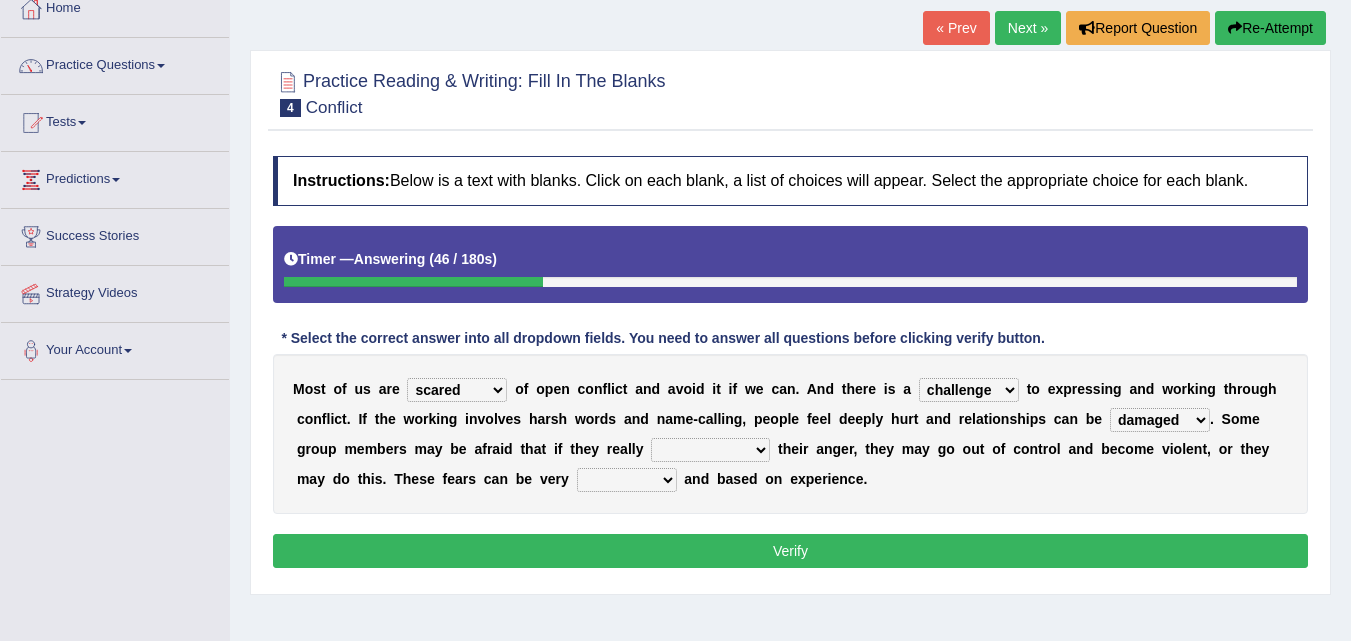 click on "injured opted impaired damaged" at bounding box center [1160, 420] 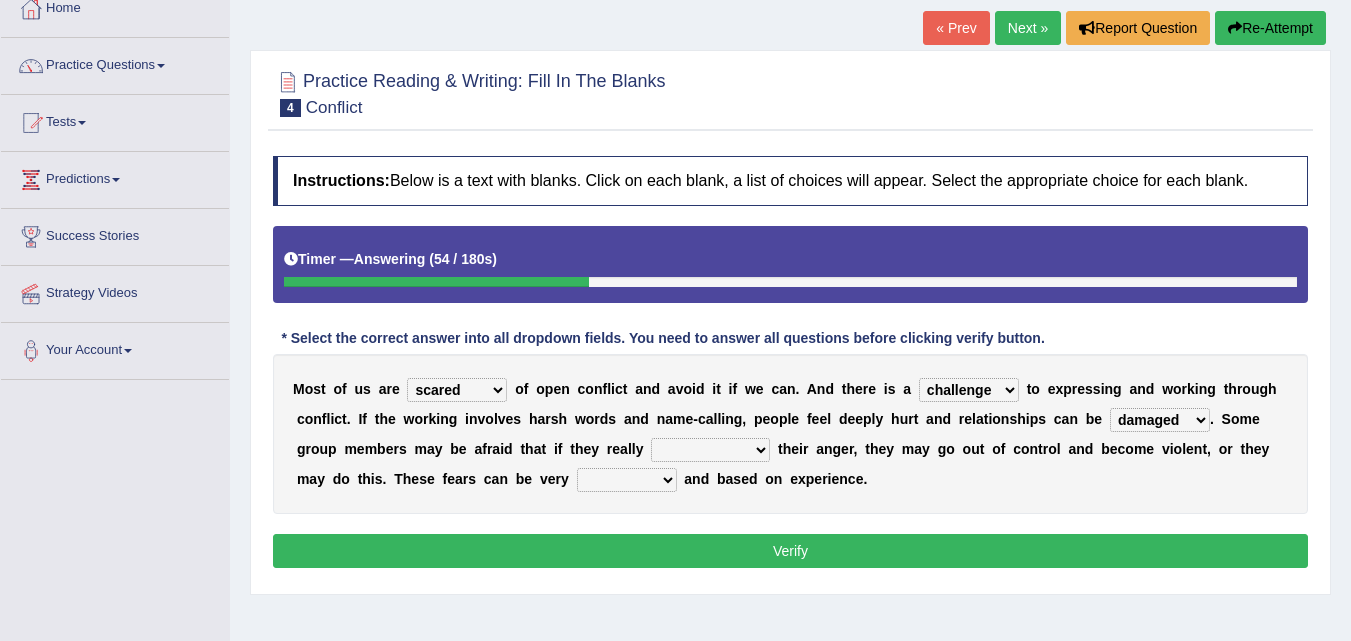 click on "express say communicate hide" at bounding box center [710, 450] 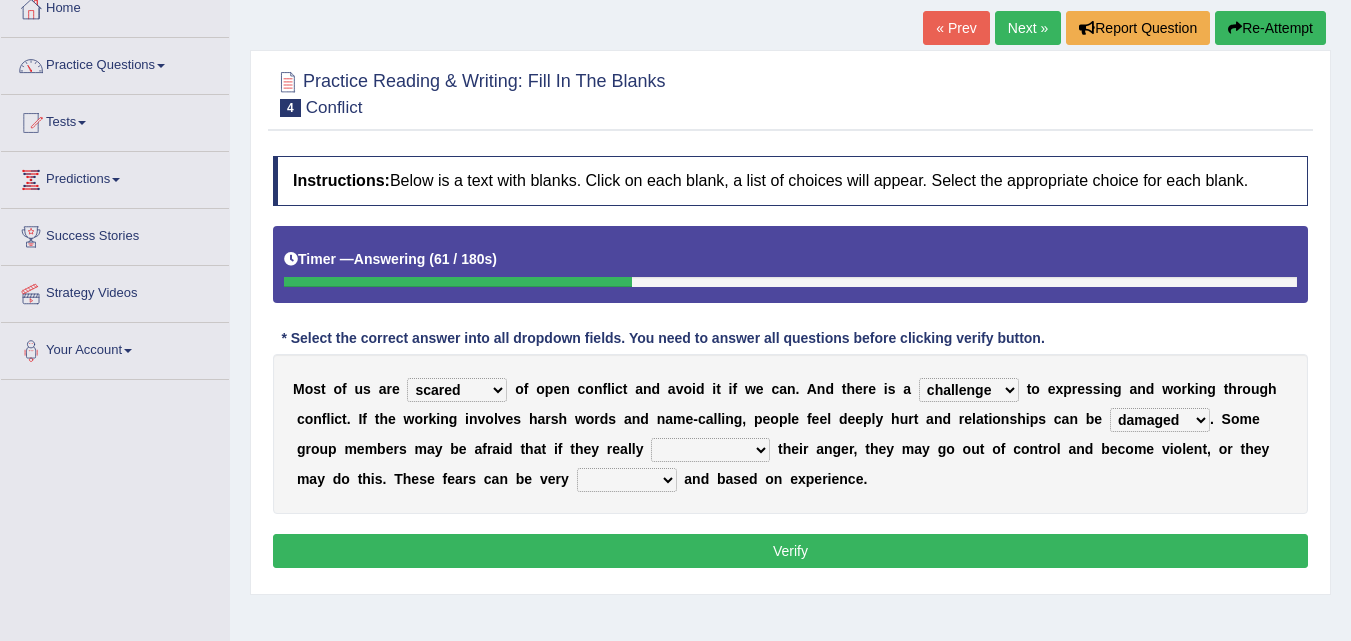 select on "communicate" 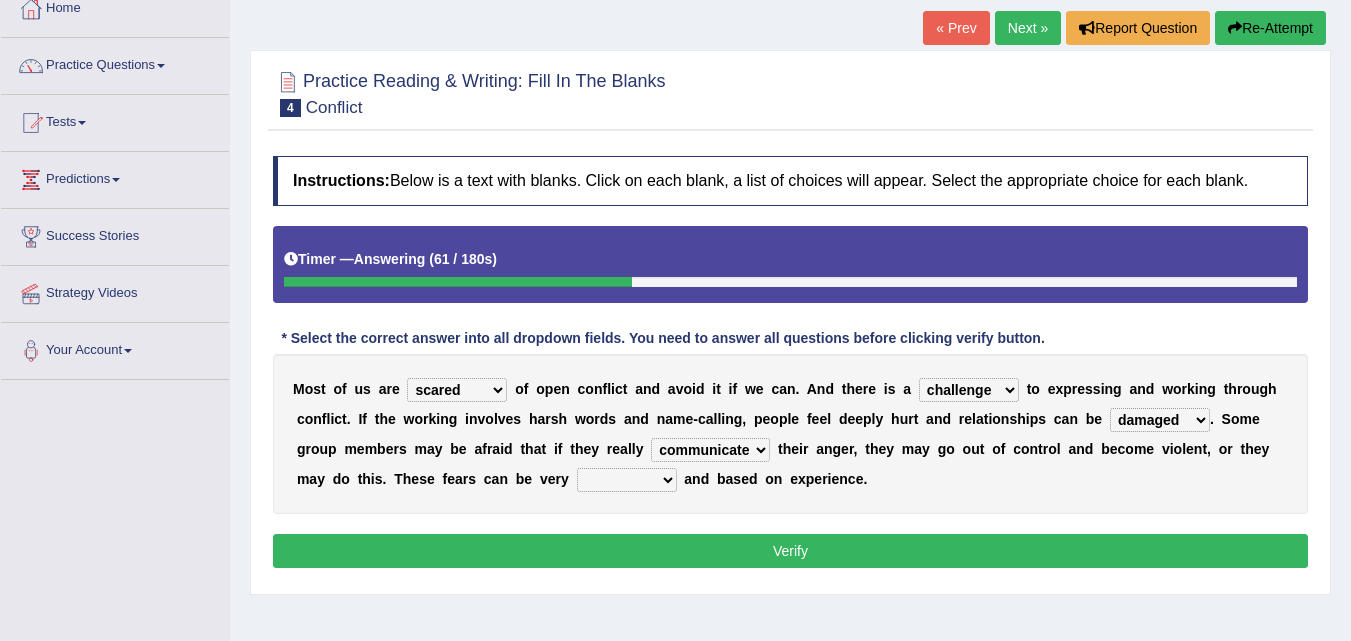 click on "express say communicate hide" at bounding box center (710, 450) 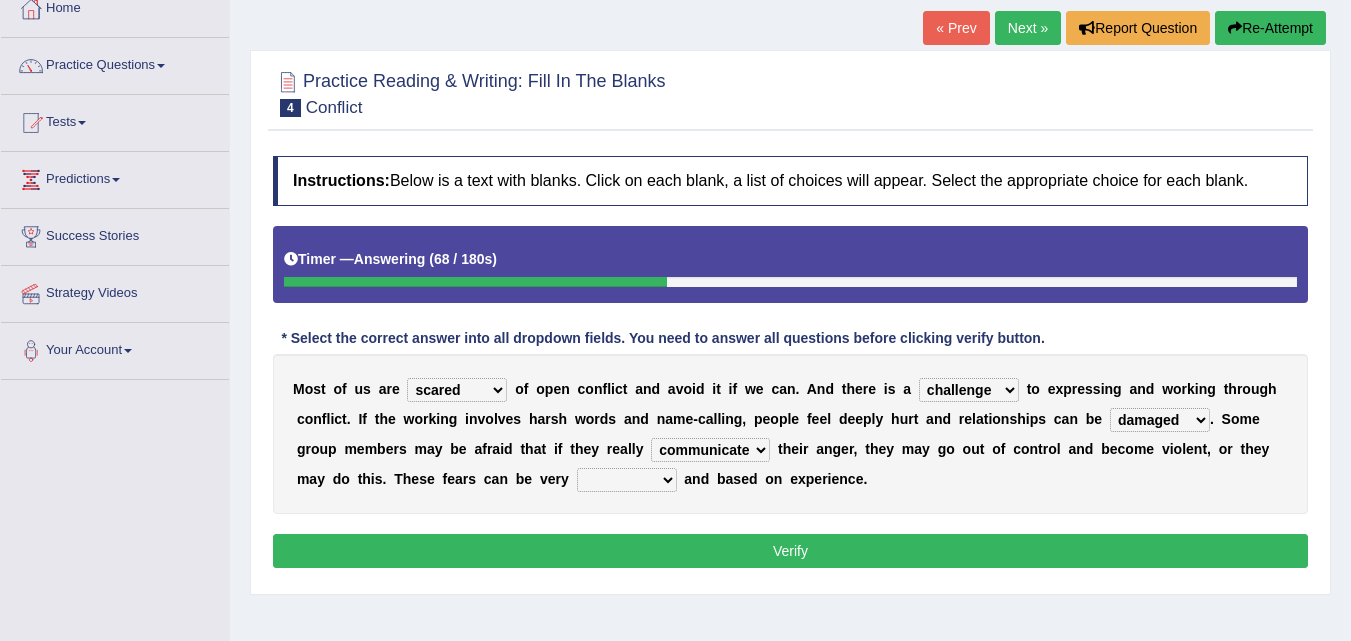 click on "real vivid tangible concrete" at bounding box center (627, 480) 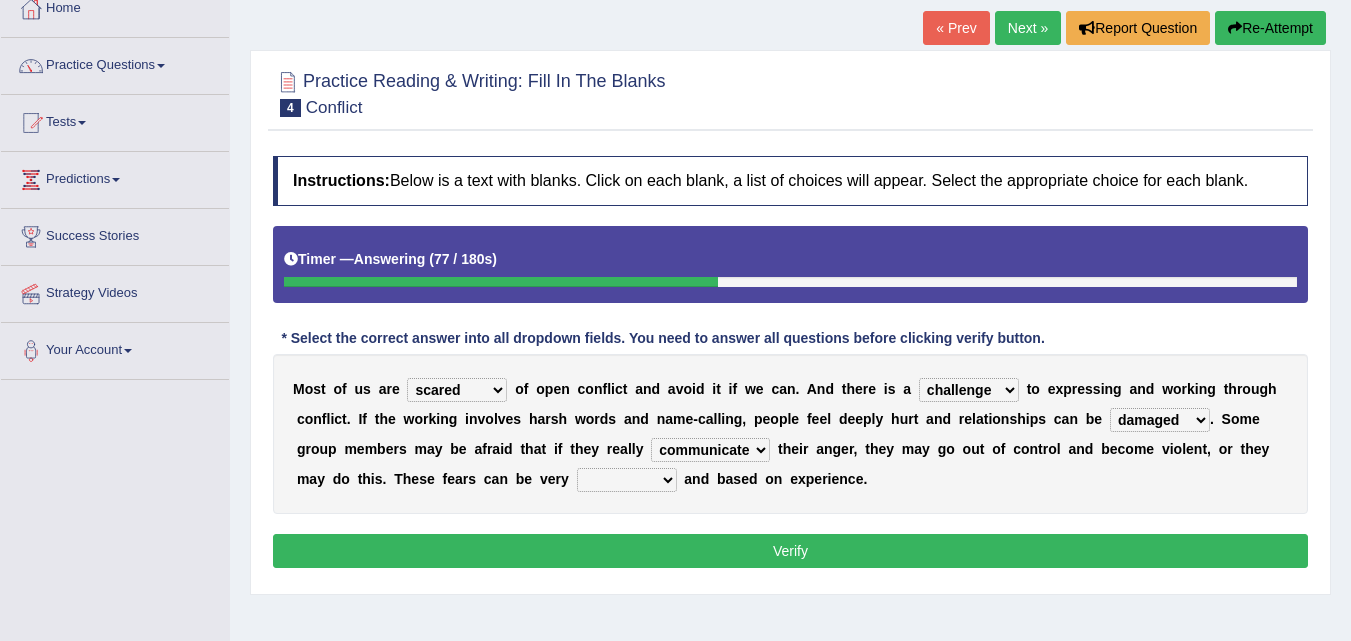 select on "tangible" 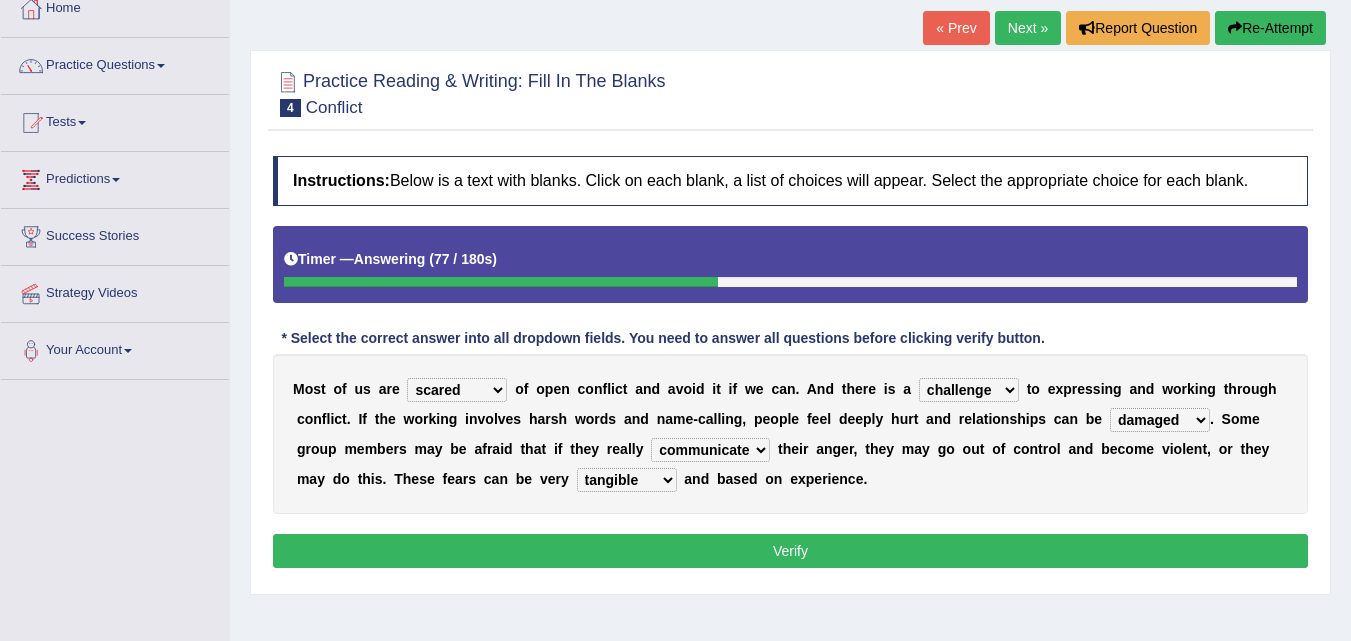 click on "real vivid tangible concrete" at bounding box center [627, 480] 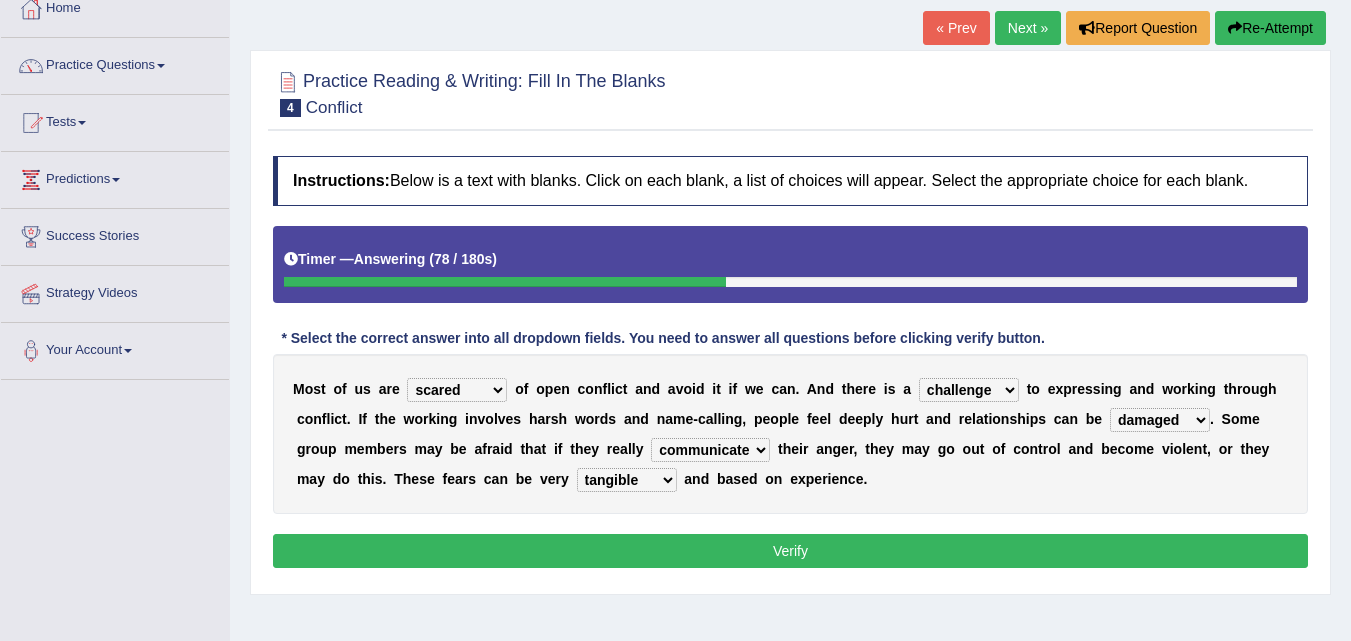 click on "Verify" at bounding box center (790, 551) 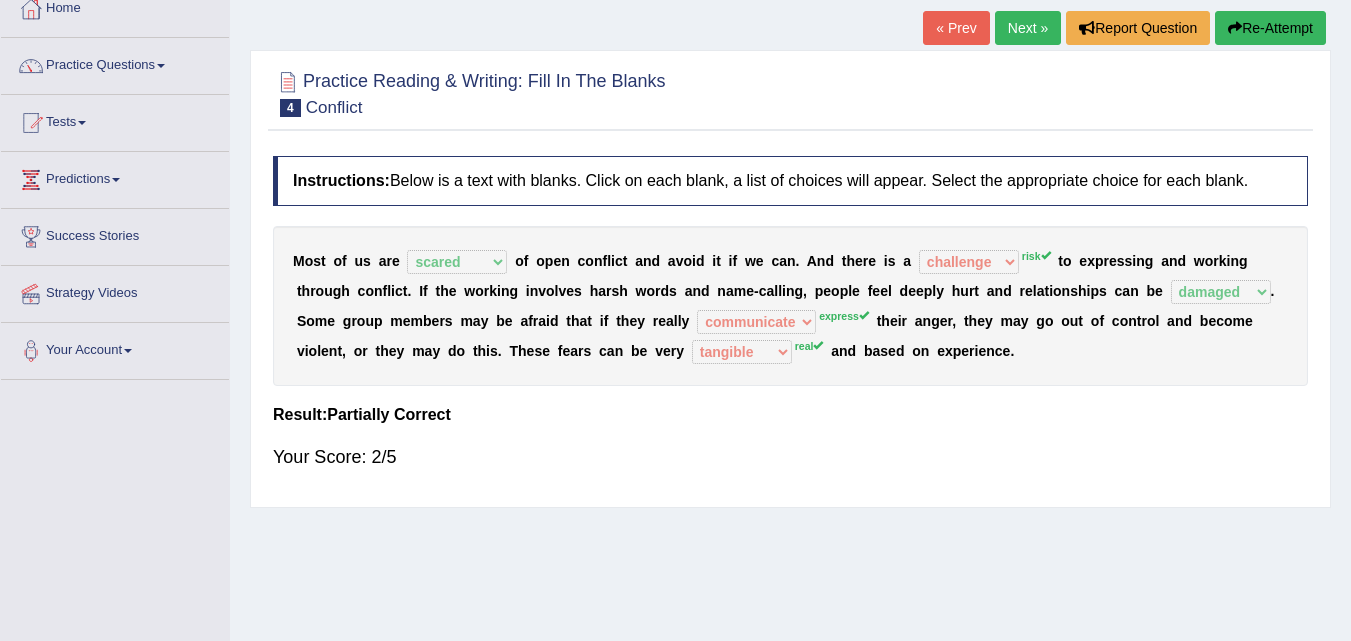 click on "Next »" at bounding box center (1028, 28) 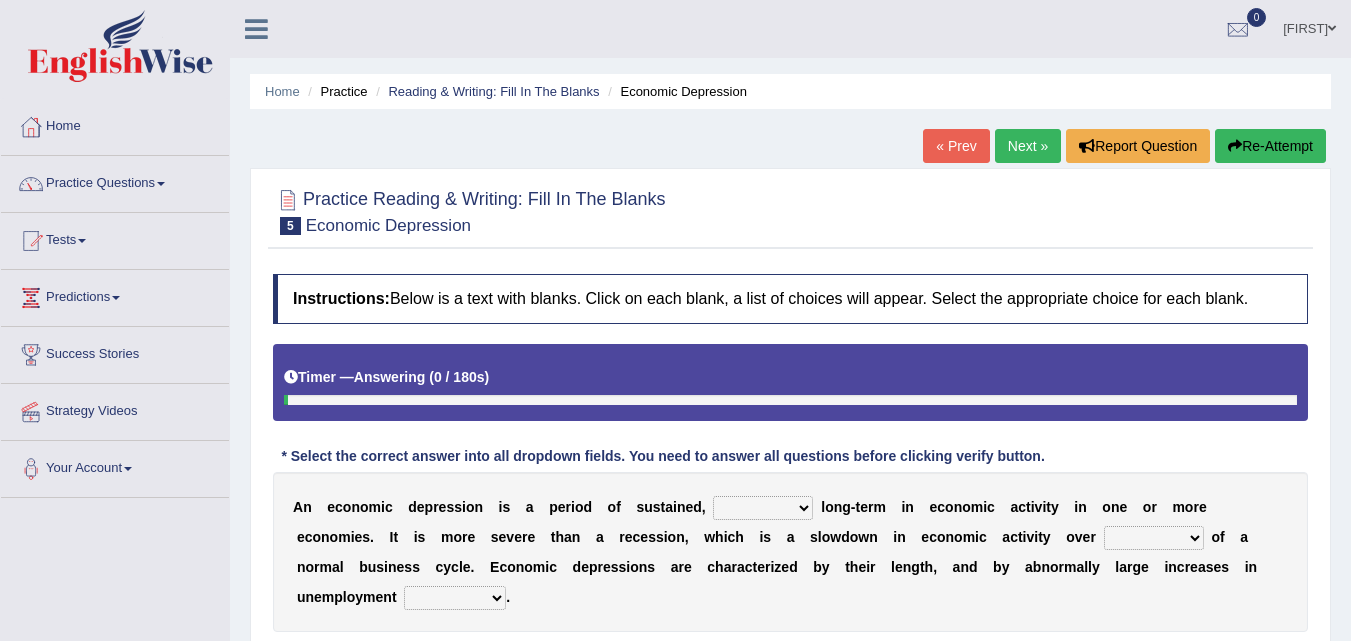 scroll, scrollTop: 149, scrollLeft: 0, axis: vertical 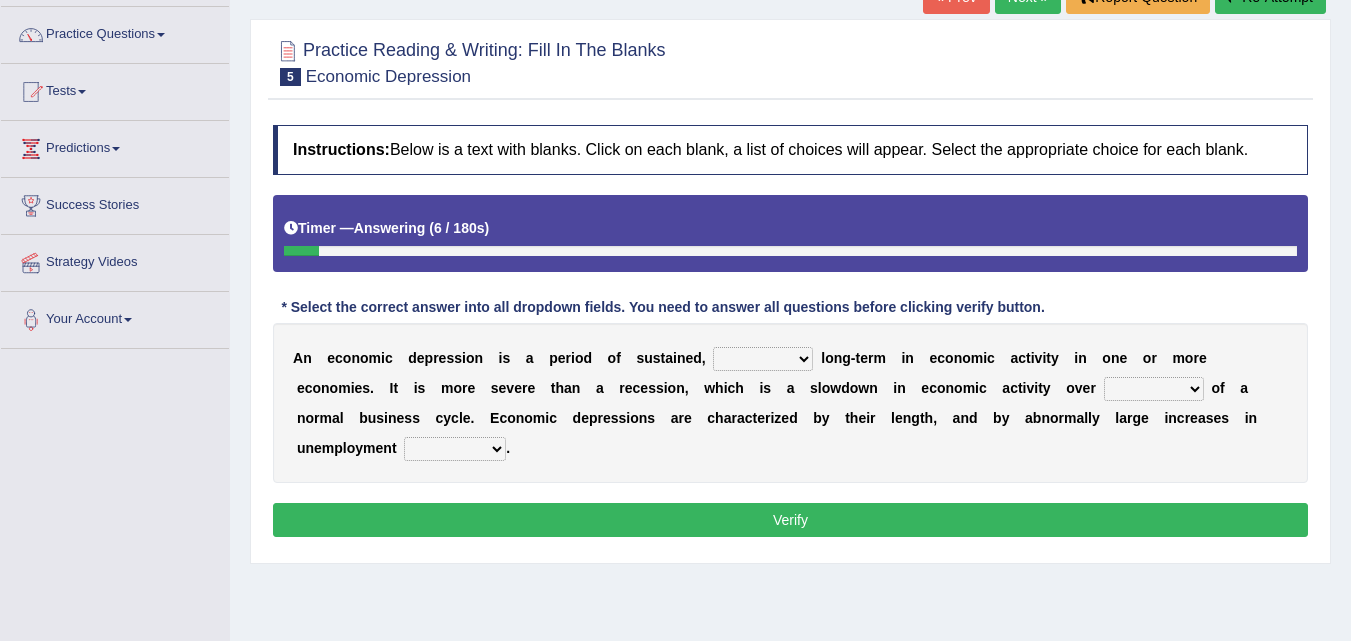 click on "variation promotion downturn reduction" at bounding box center (763, 359) 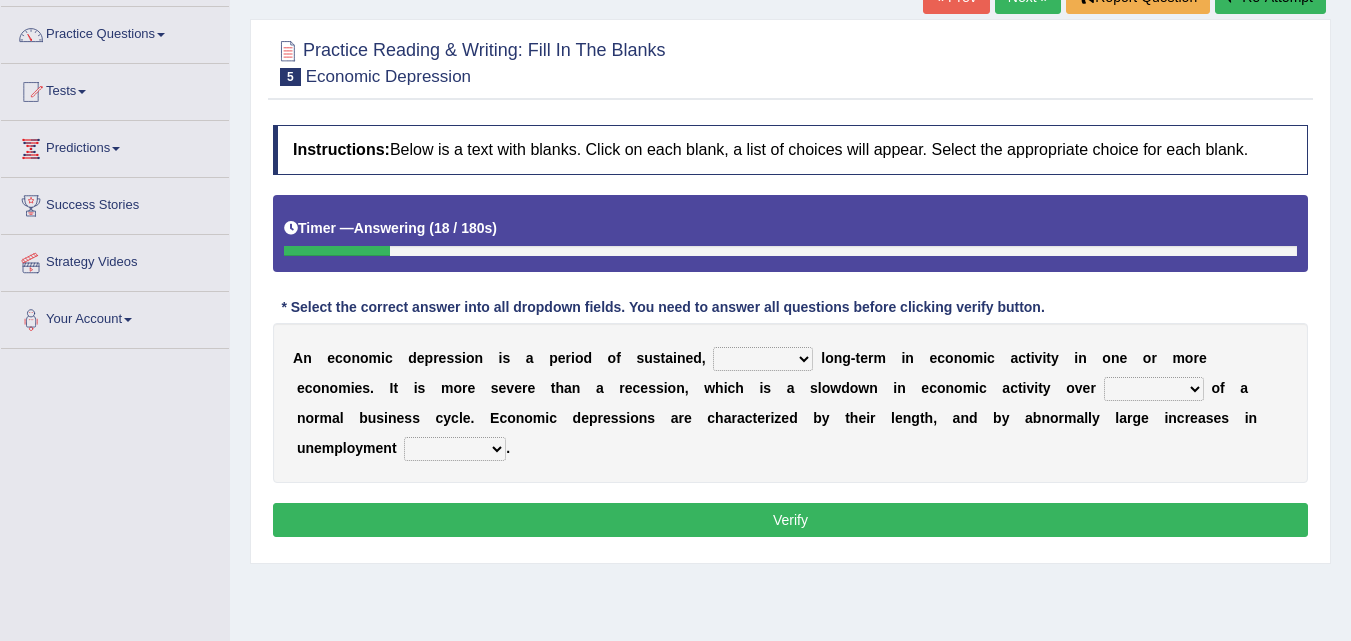 select on "promotion" 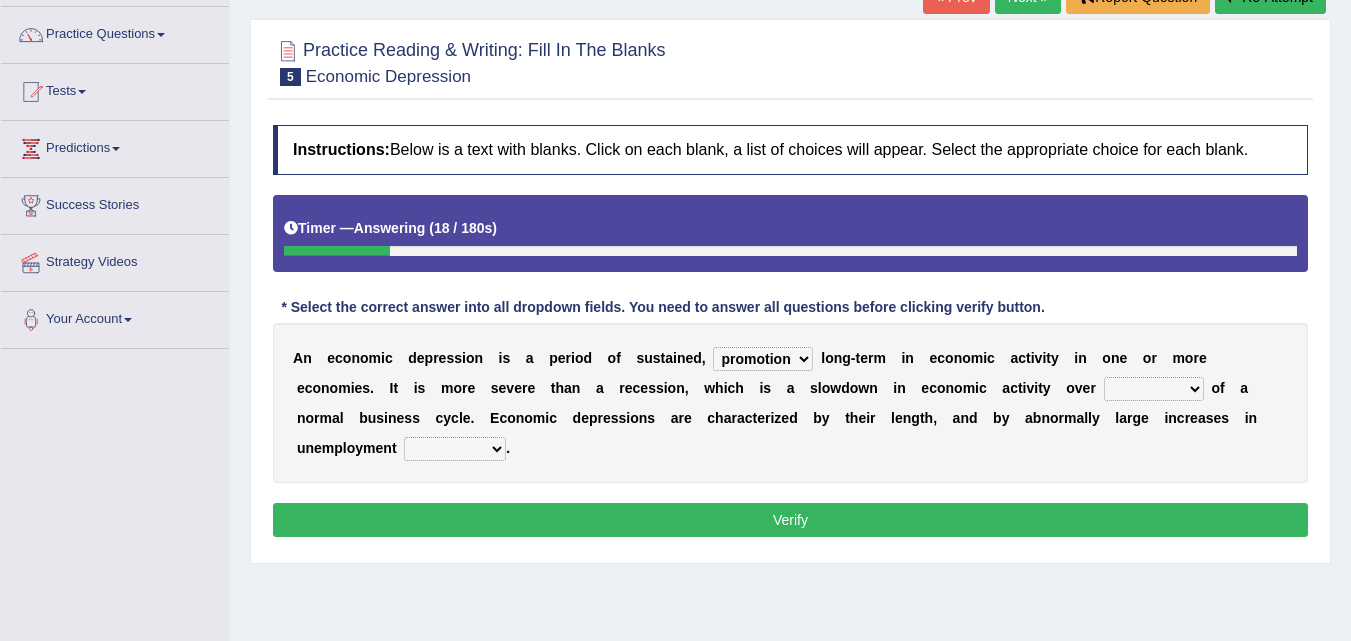 click on "variation promotion downturn reduction" at bounding box center (763, 359) 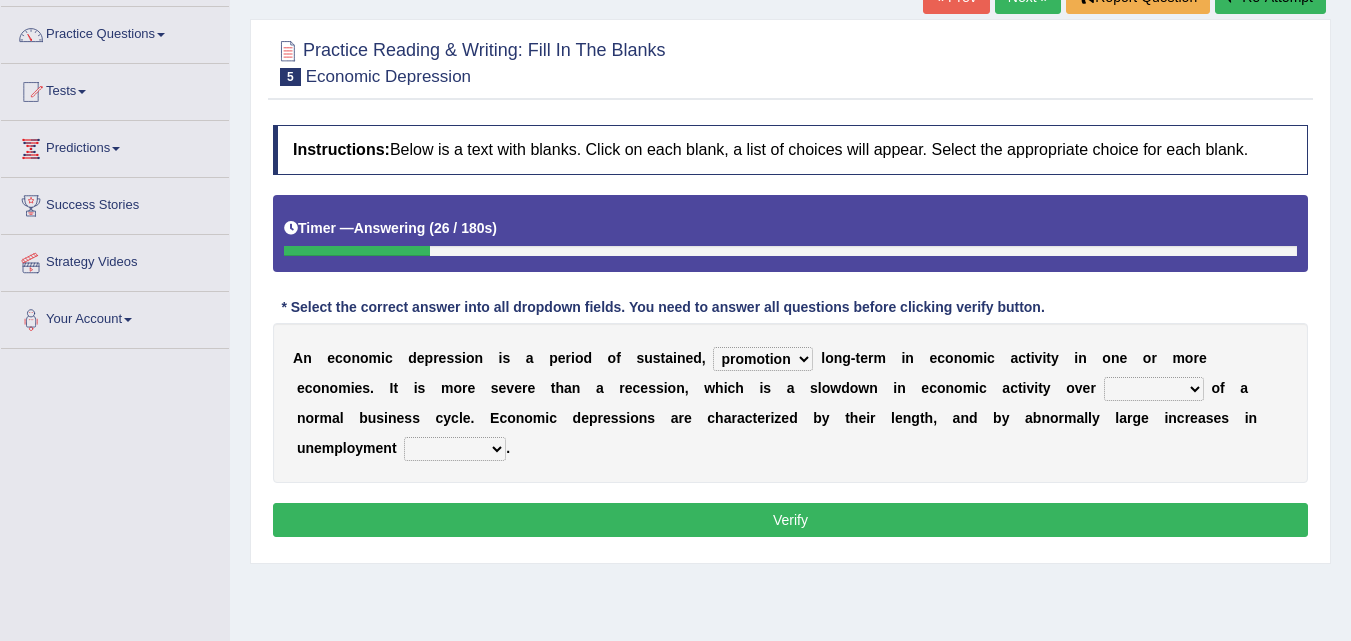 click on "an era the course a tally the year" at bounding box center (1154, 389) 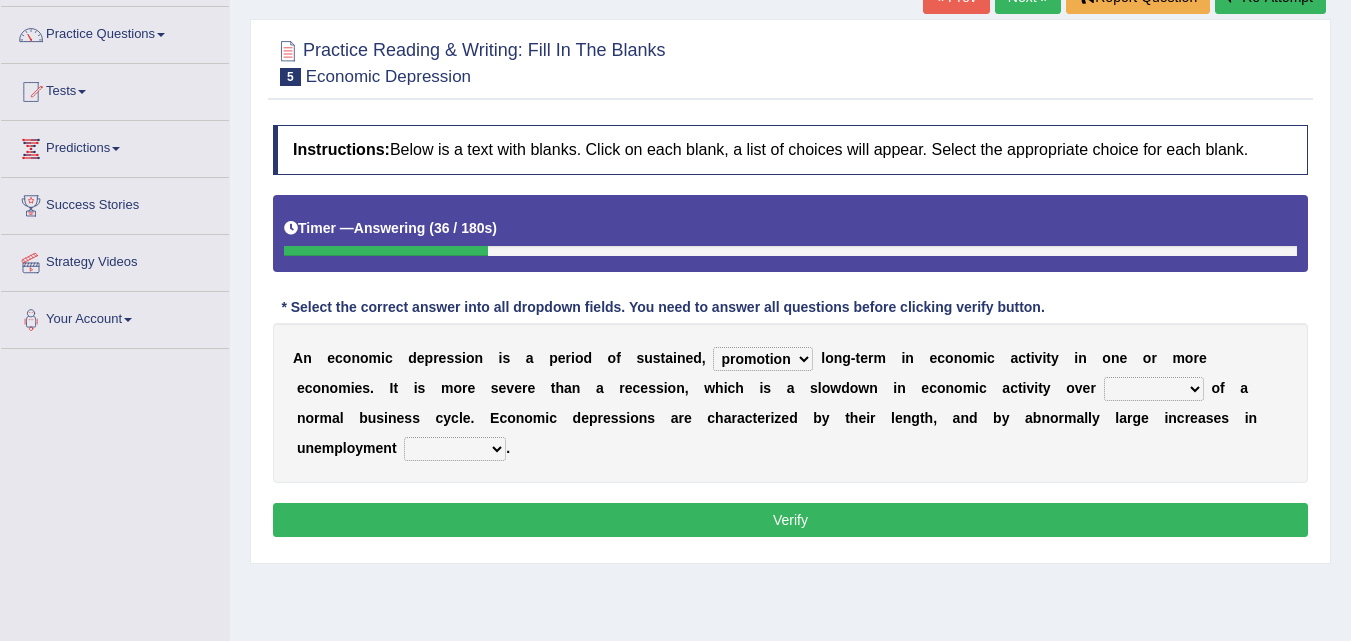 select on "the course" 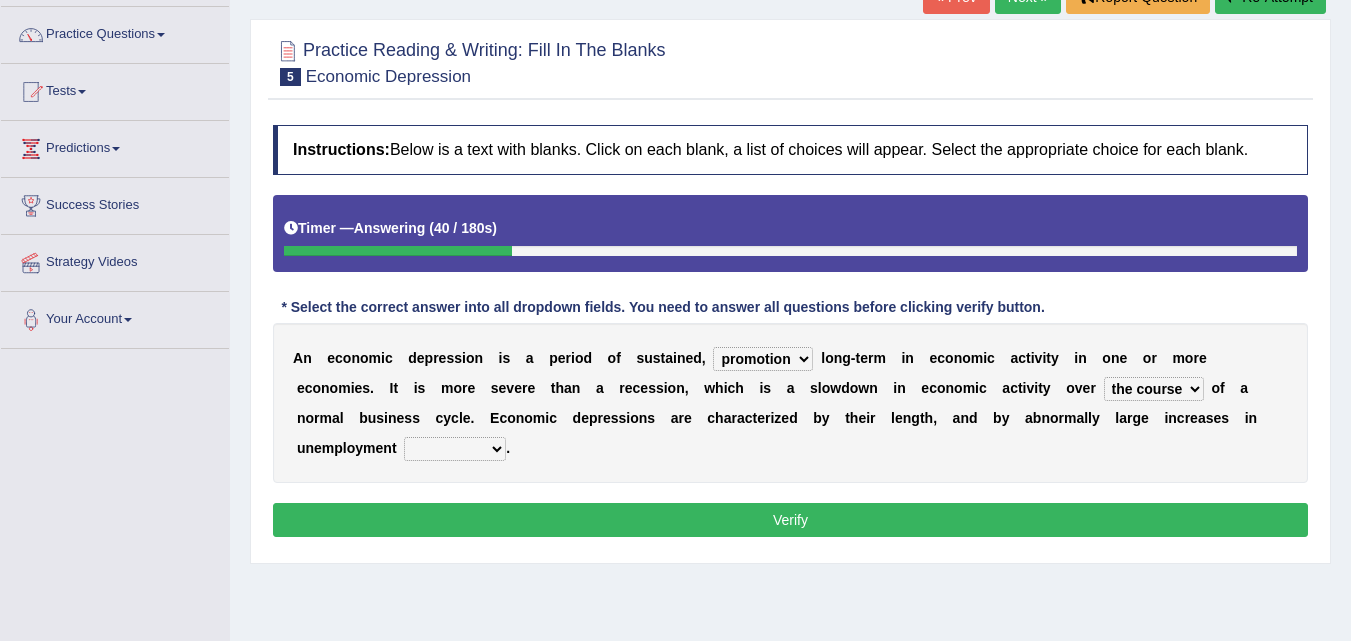 click on "calculation bias ratio rate" at bounding box center [455, 449] 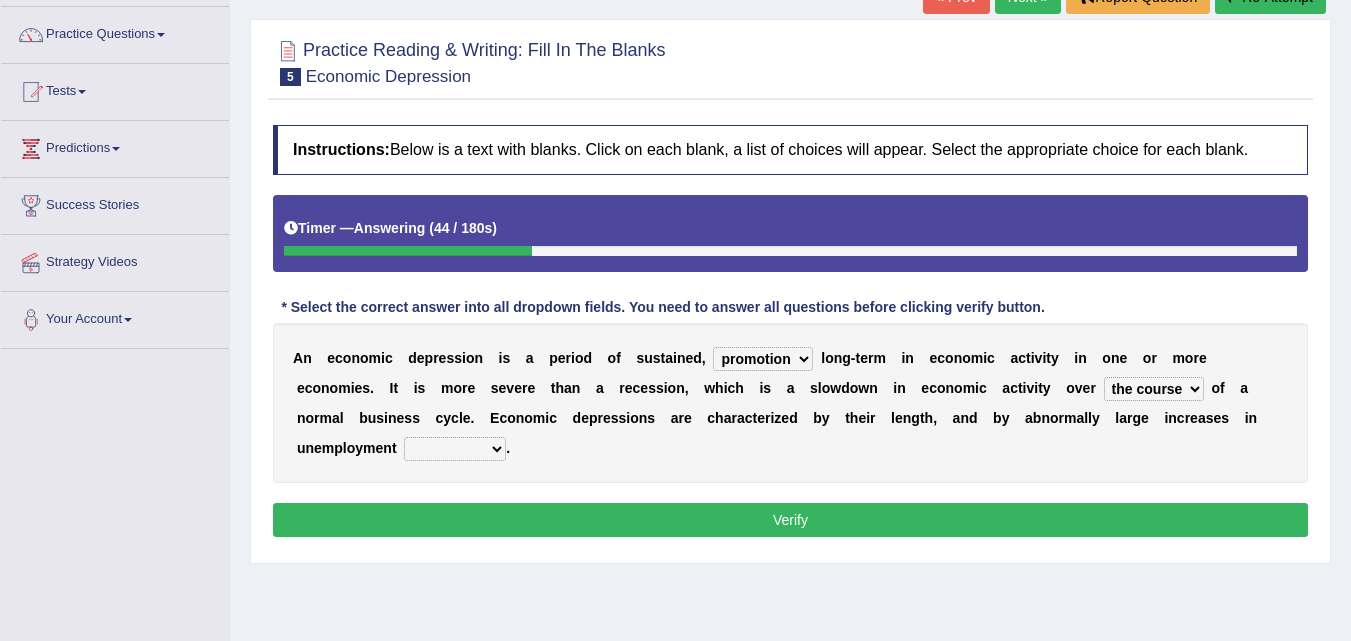 select on "rate" 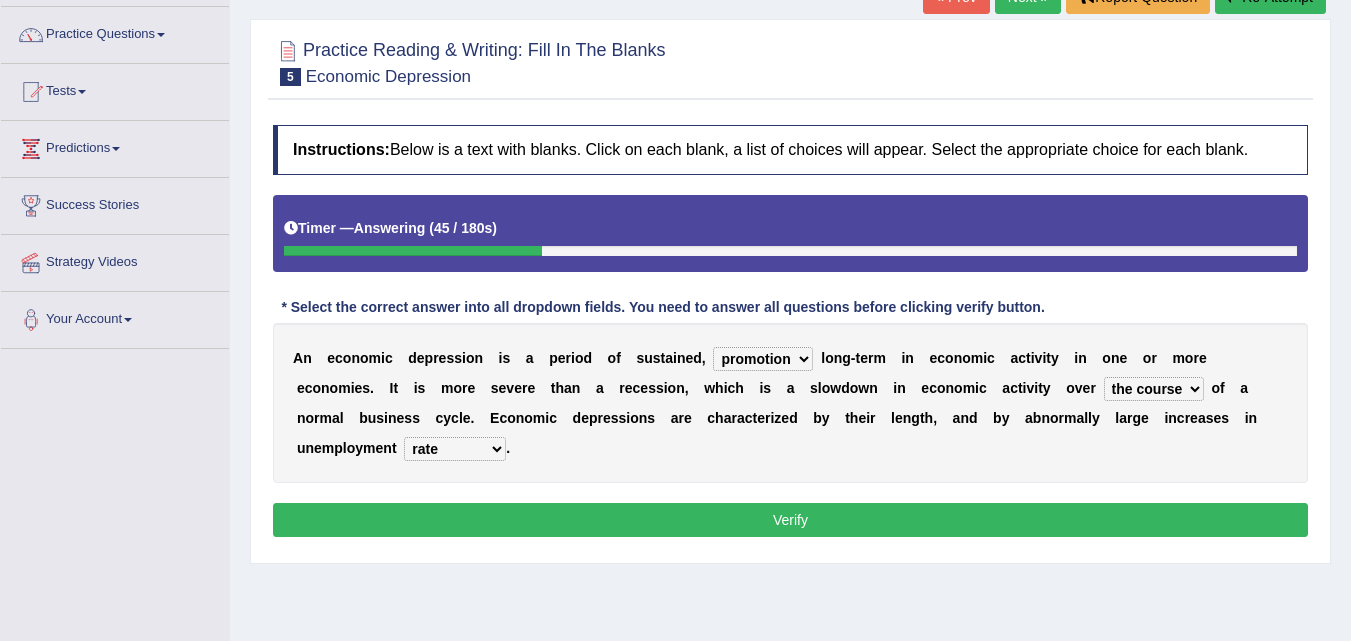 click on "Verify" at bounding box center (790, 520) 